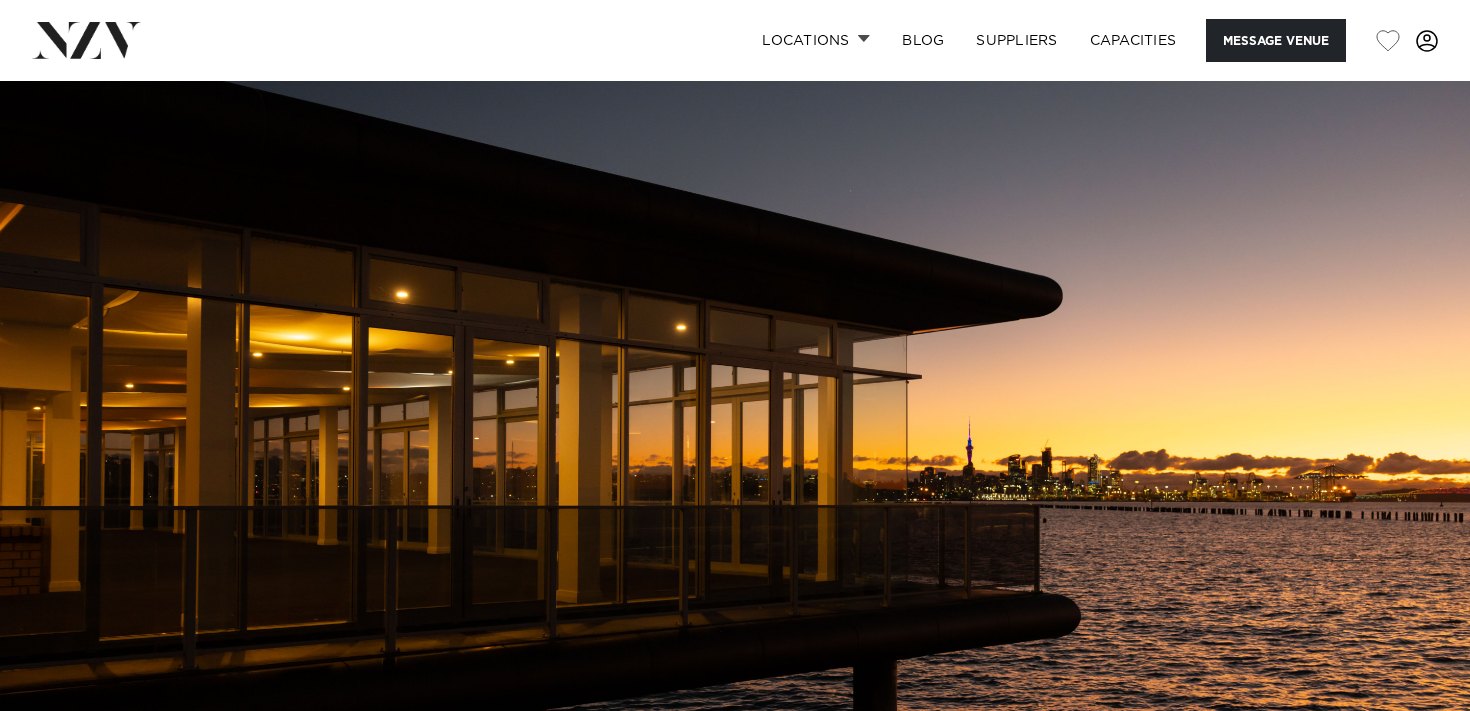 scroll, scrollTop: 0, scrollLeft: 0, axis: both 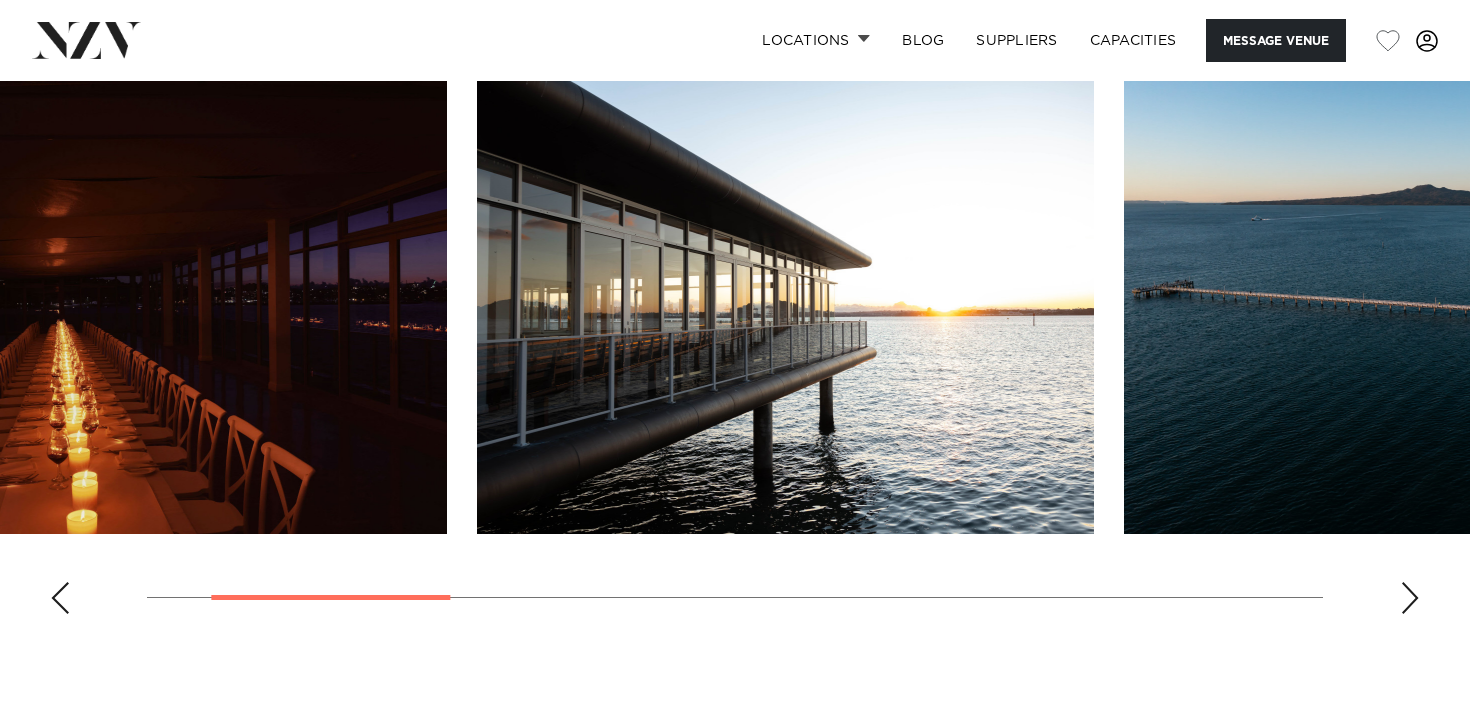 click at bounding box center (735, 355) 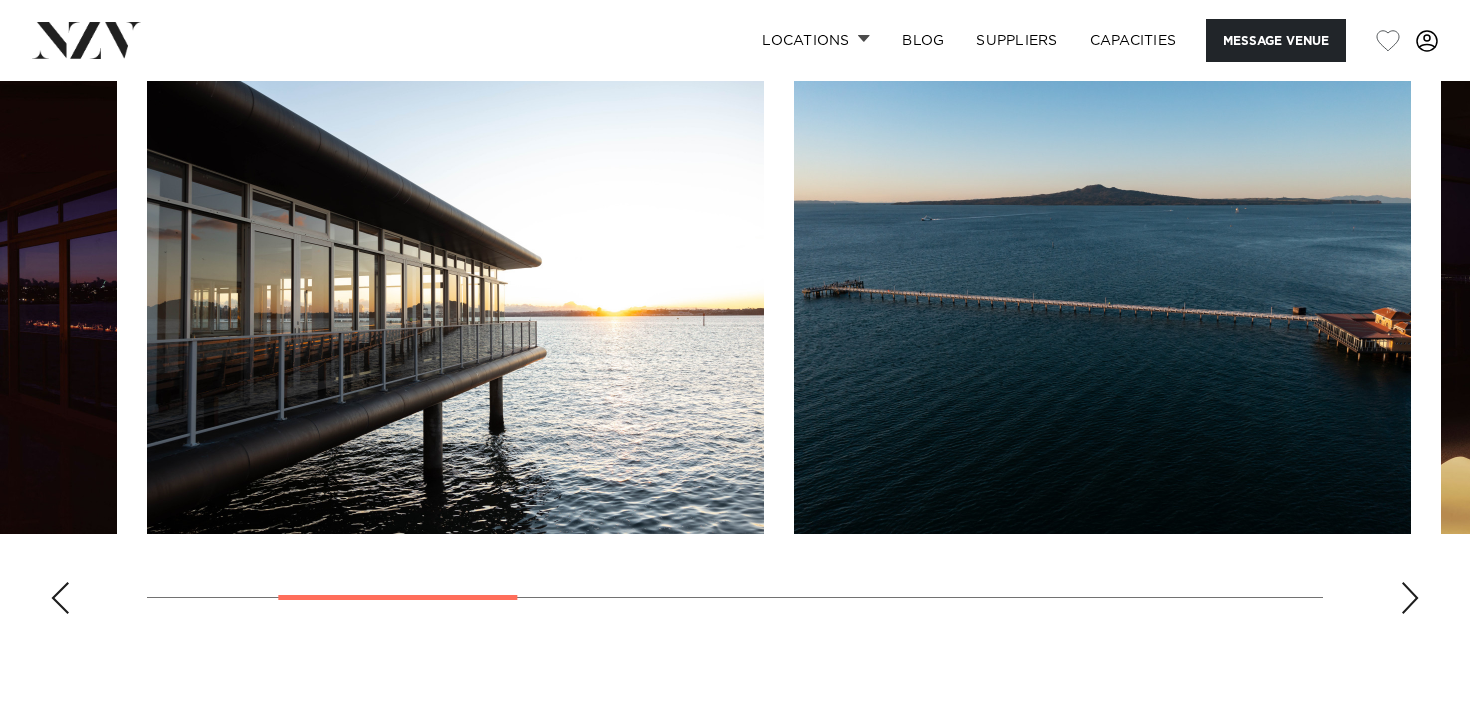 click at bounding box center (1410, 598) 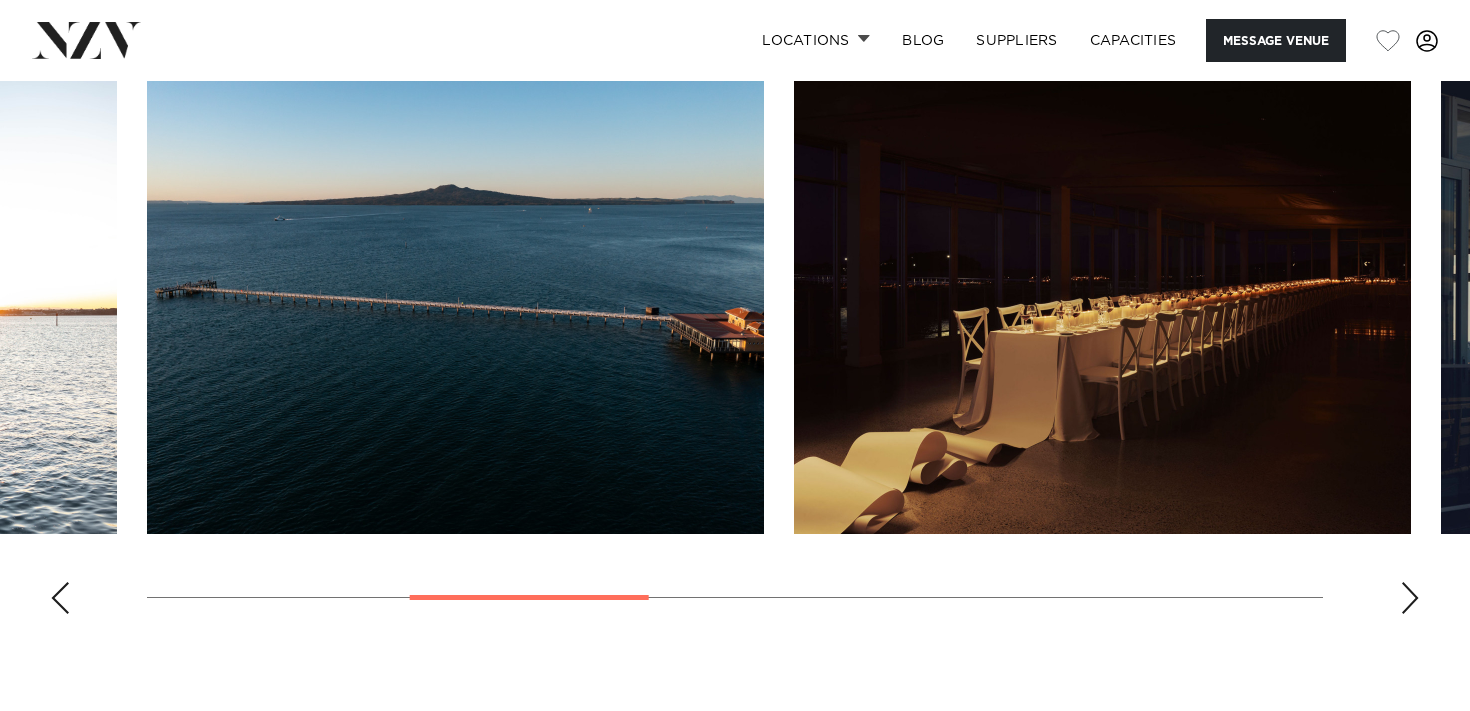 click at bounding box center [1410, 598] 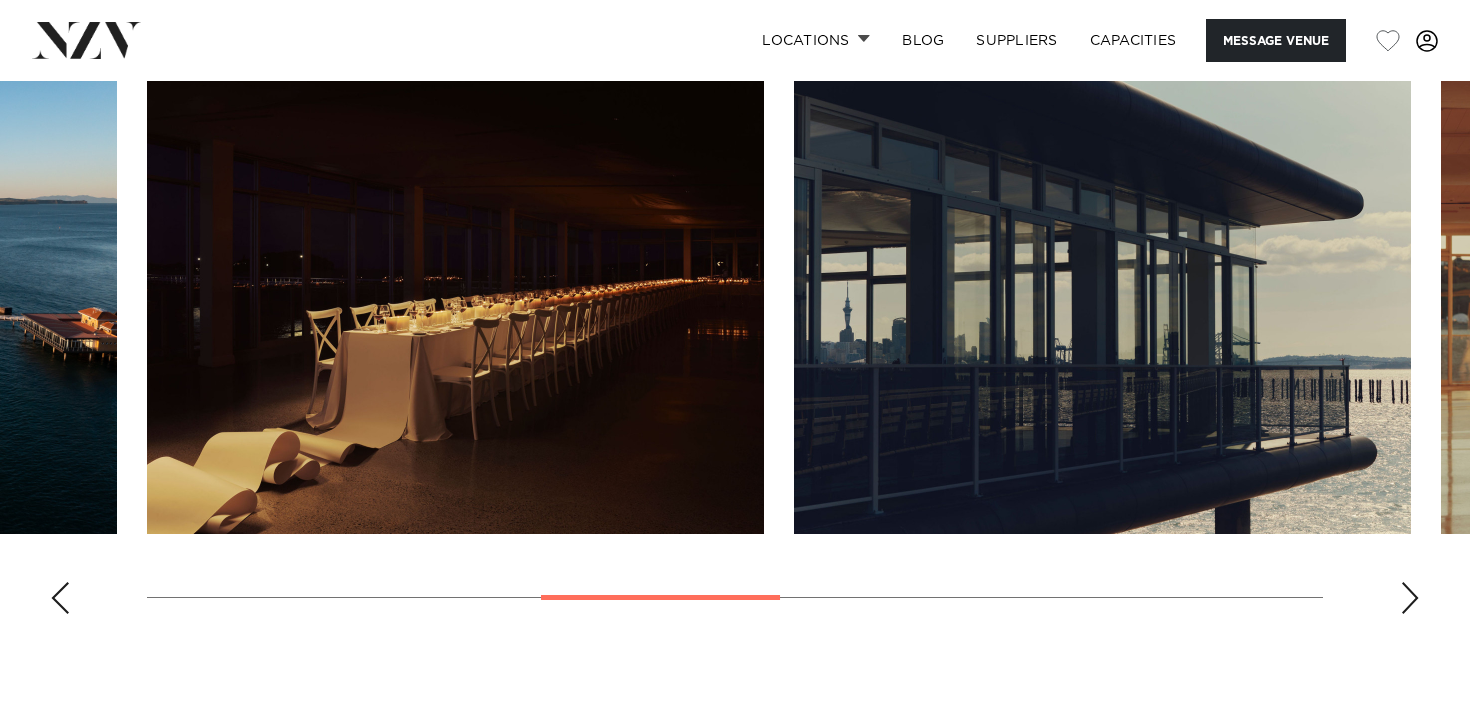 click at bounding box center [1410, 598] 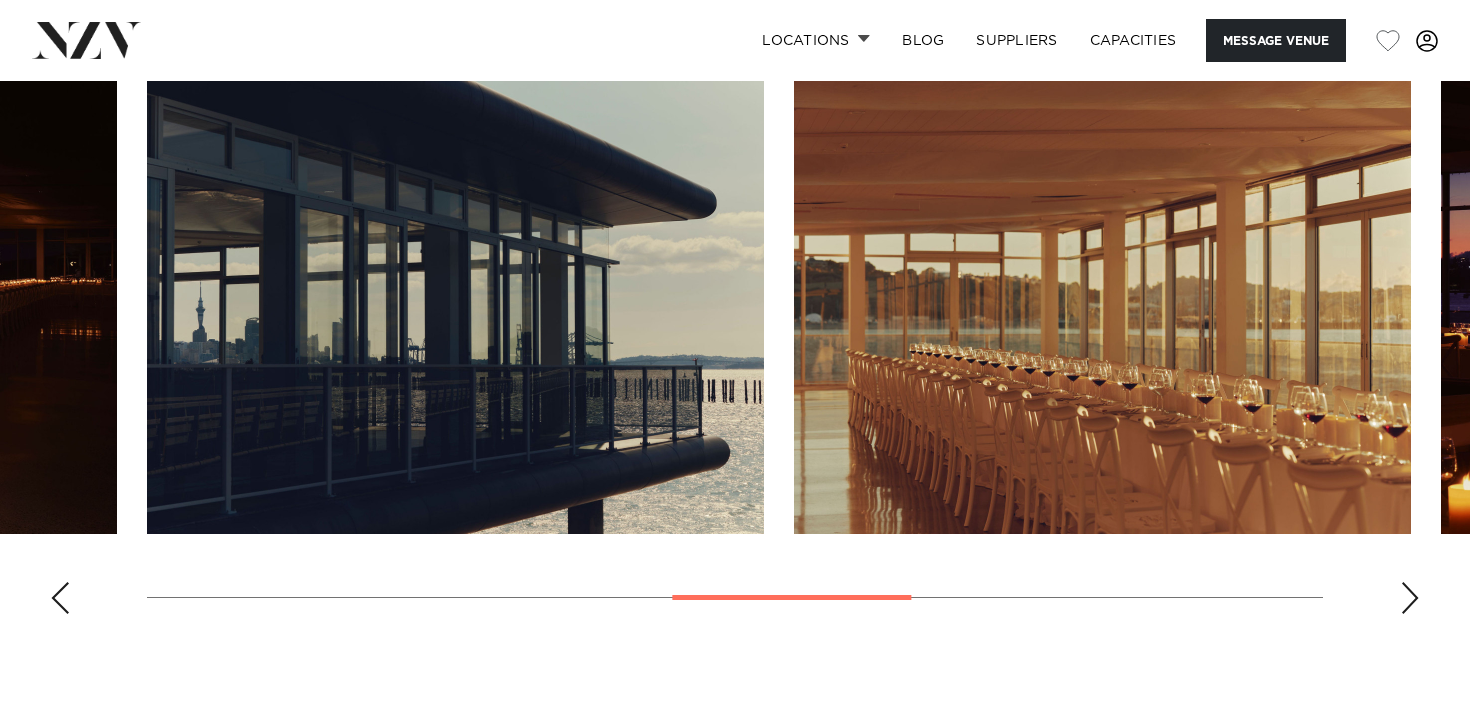 click at bounding box center (1410, 598) 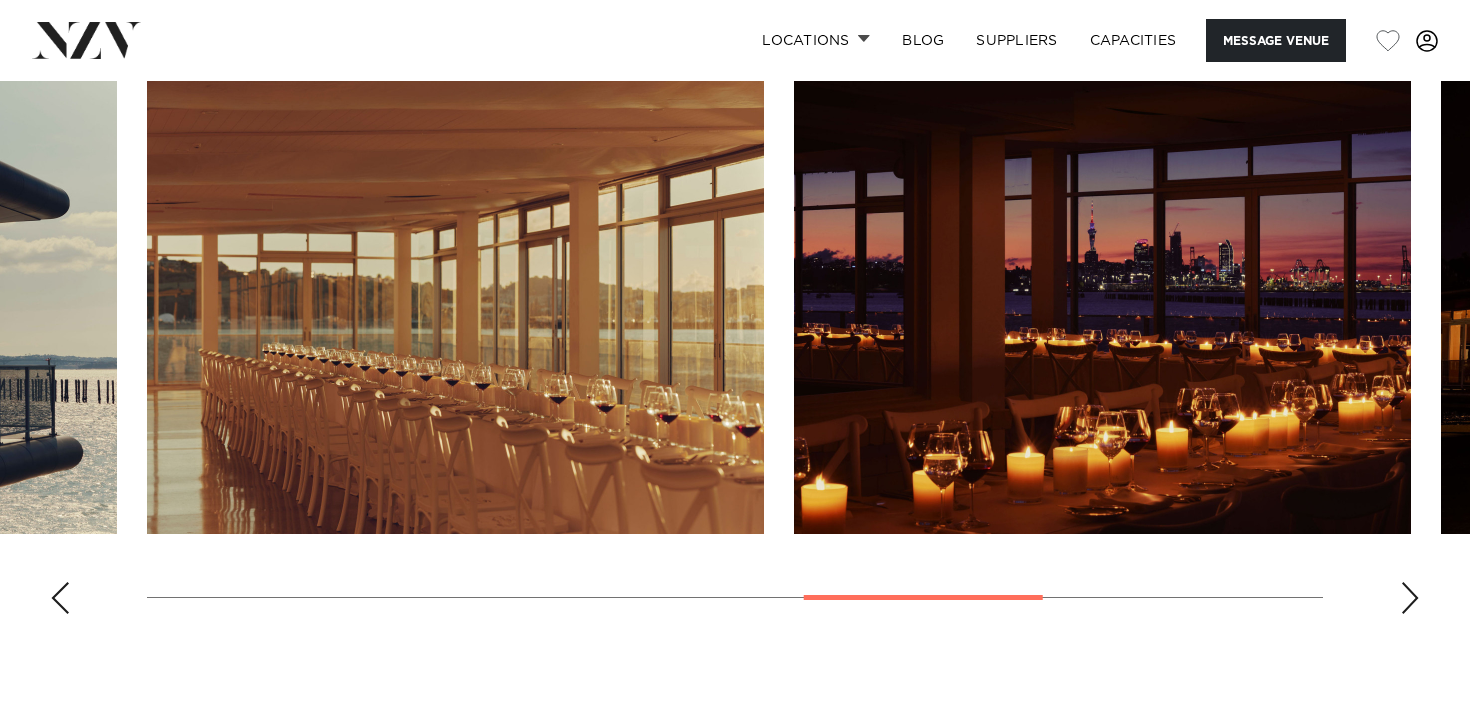 click at bounding box center [1410, 598] 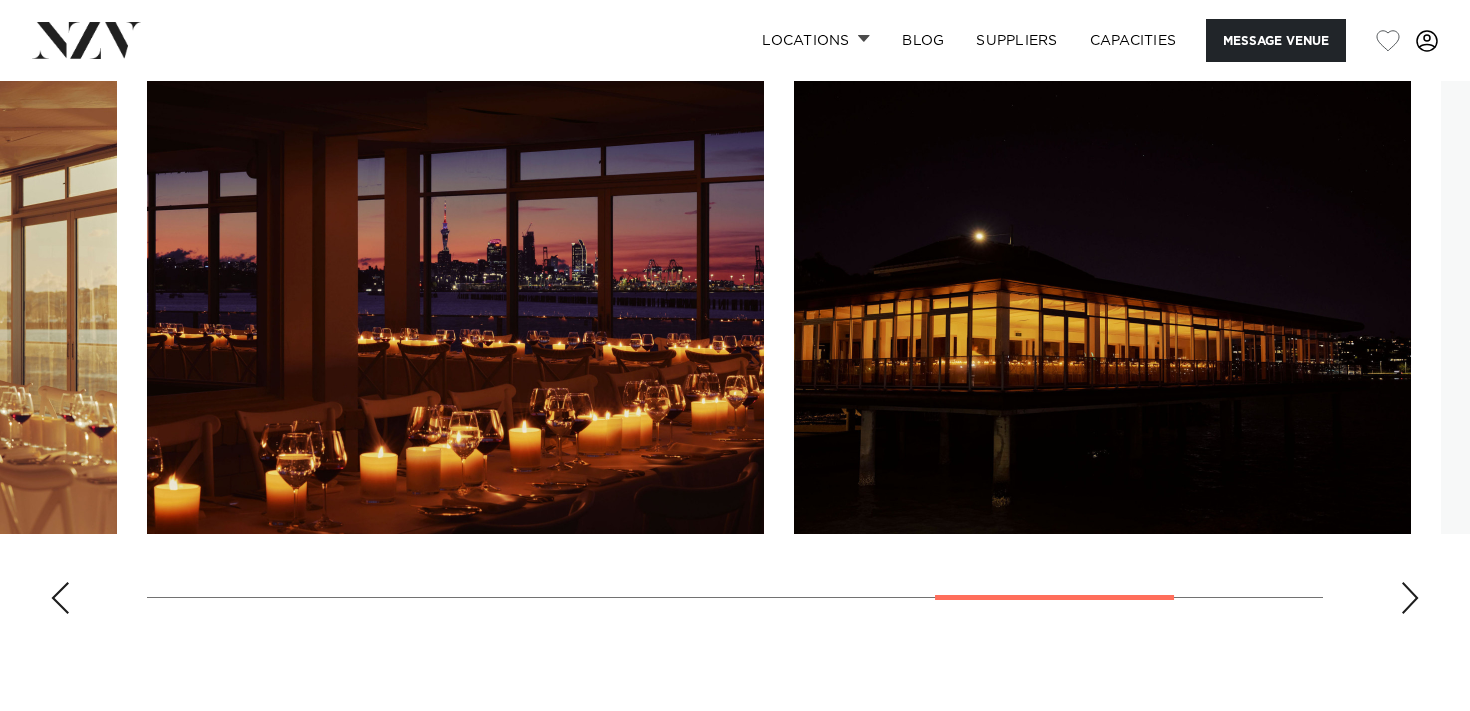 click at bounding box center (1410, 598) 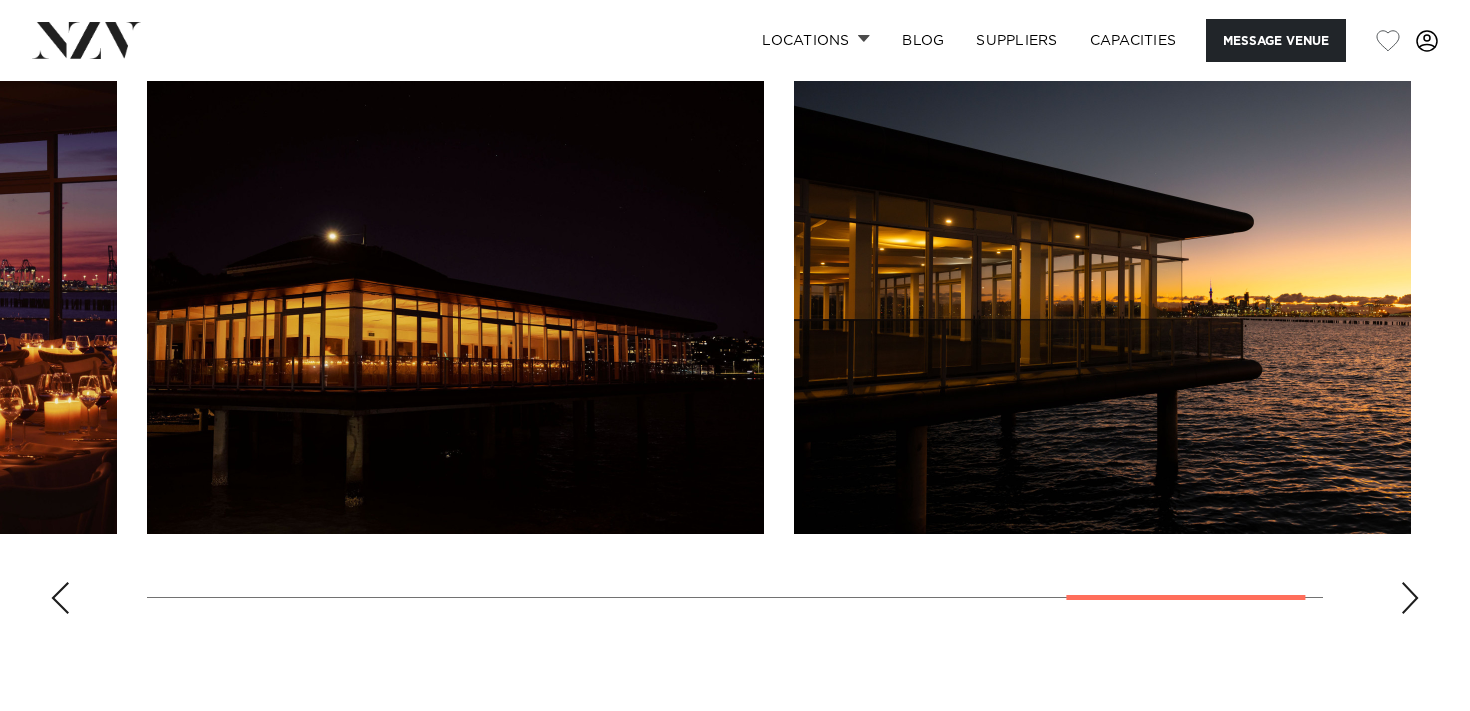 click at bounding box center [1410, 598] 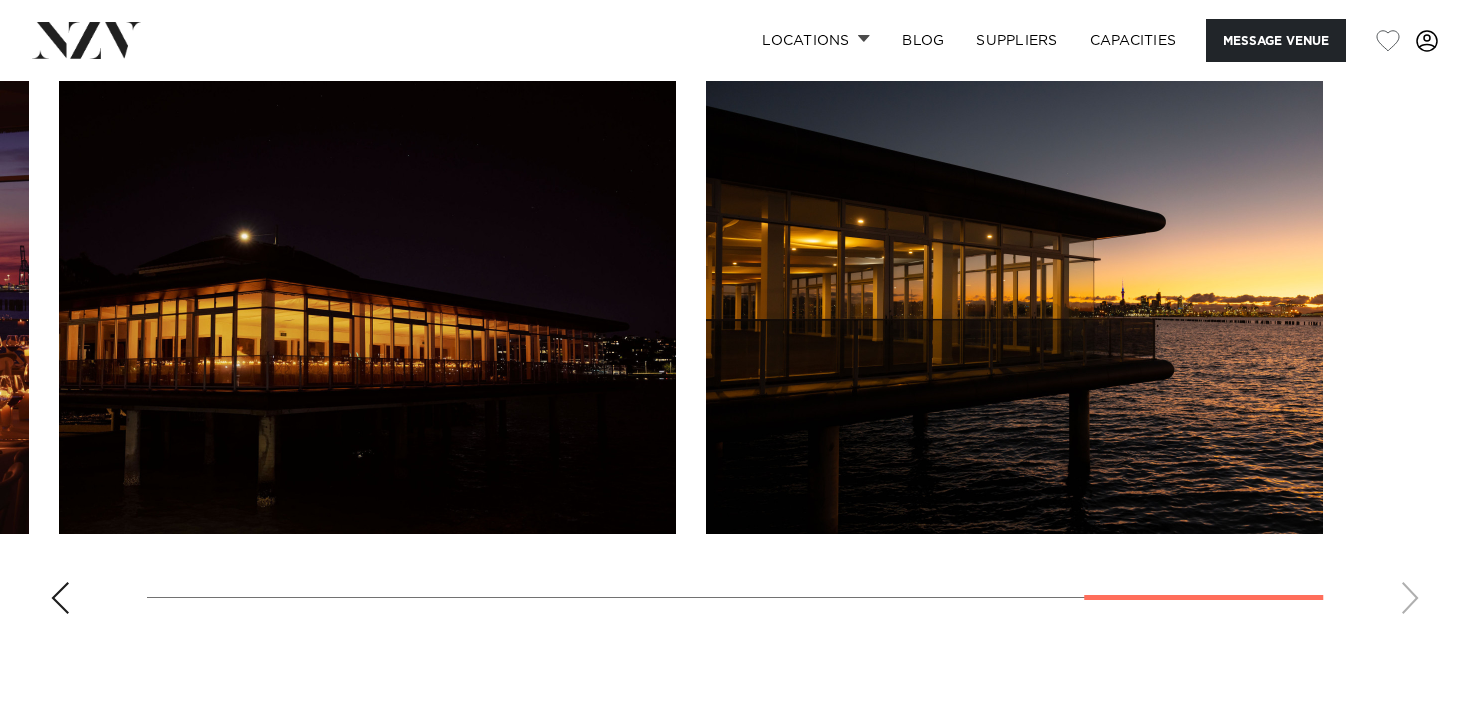 click at bounding box center [60, 598] 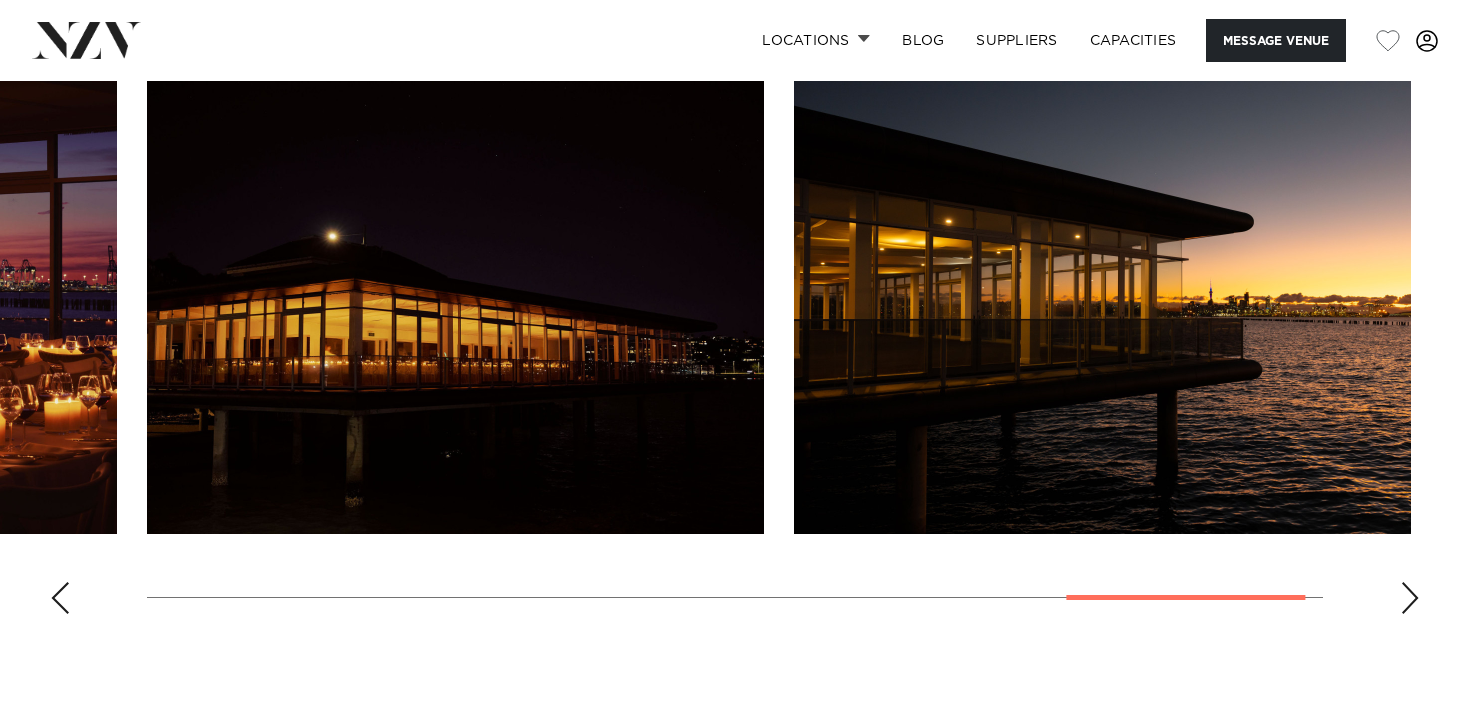 click at bounding box center (60, 598) 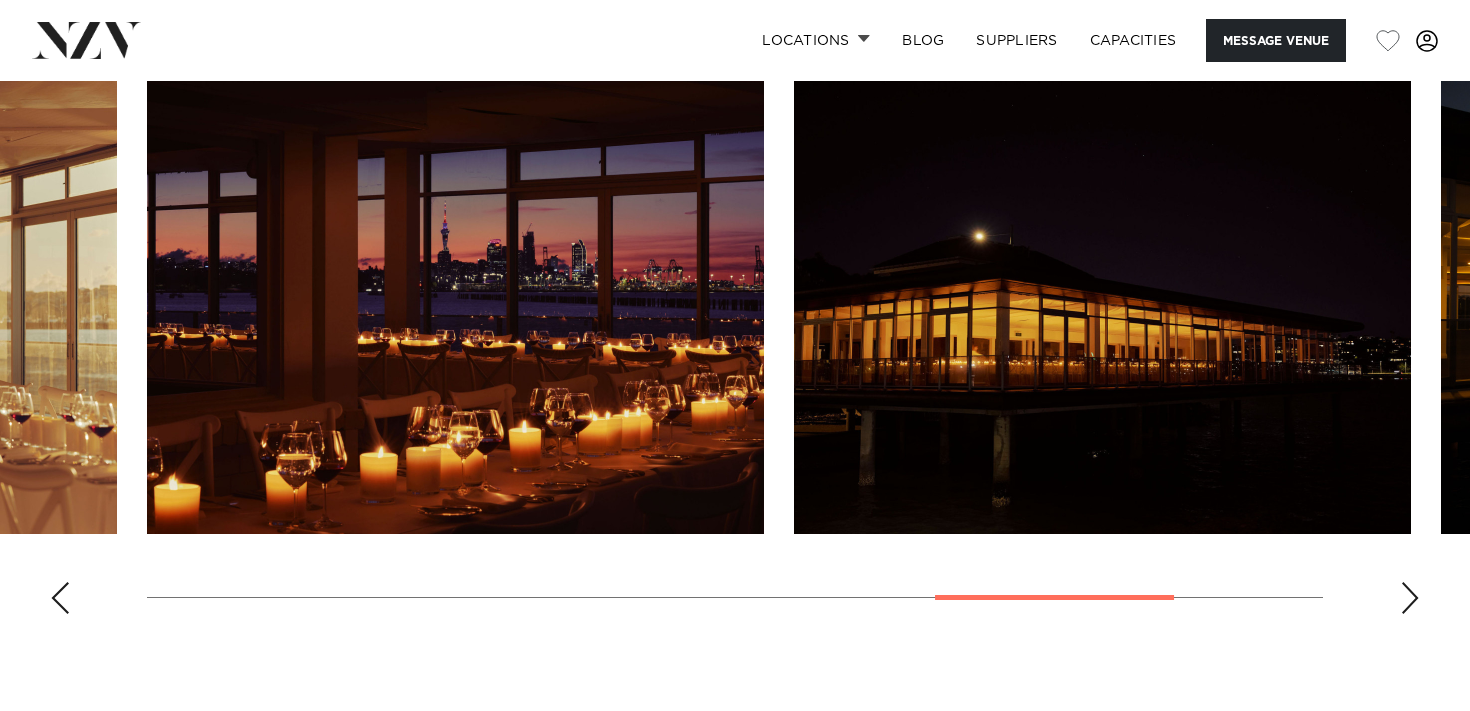 click at bounding box center (60, 598) 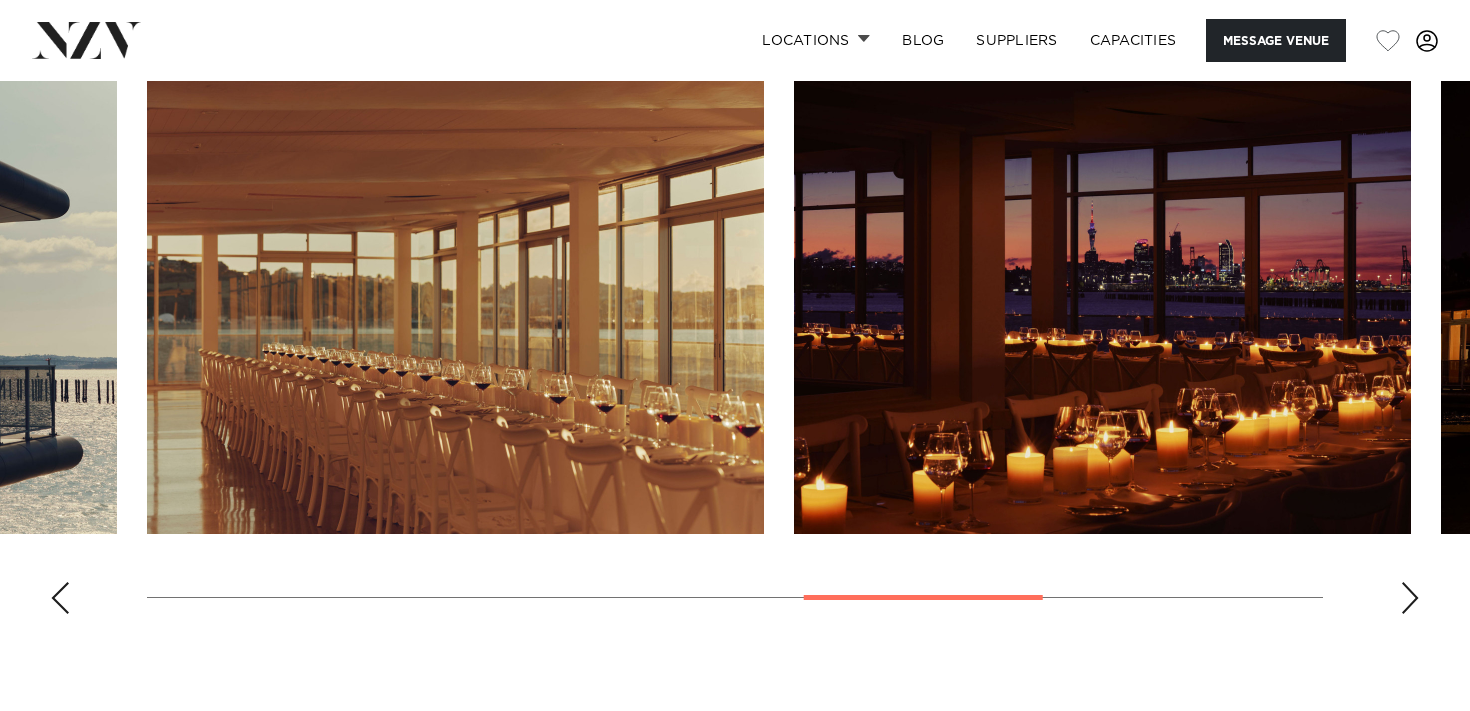 click at bounding box center (60, 598) 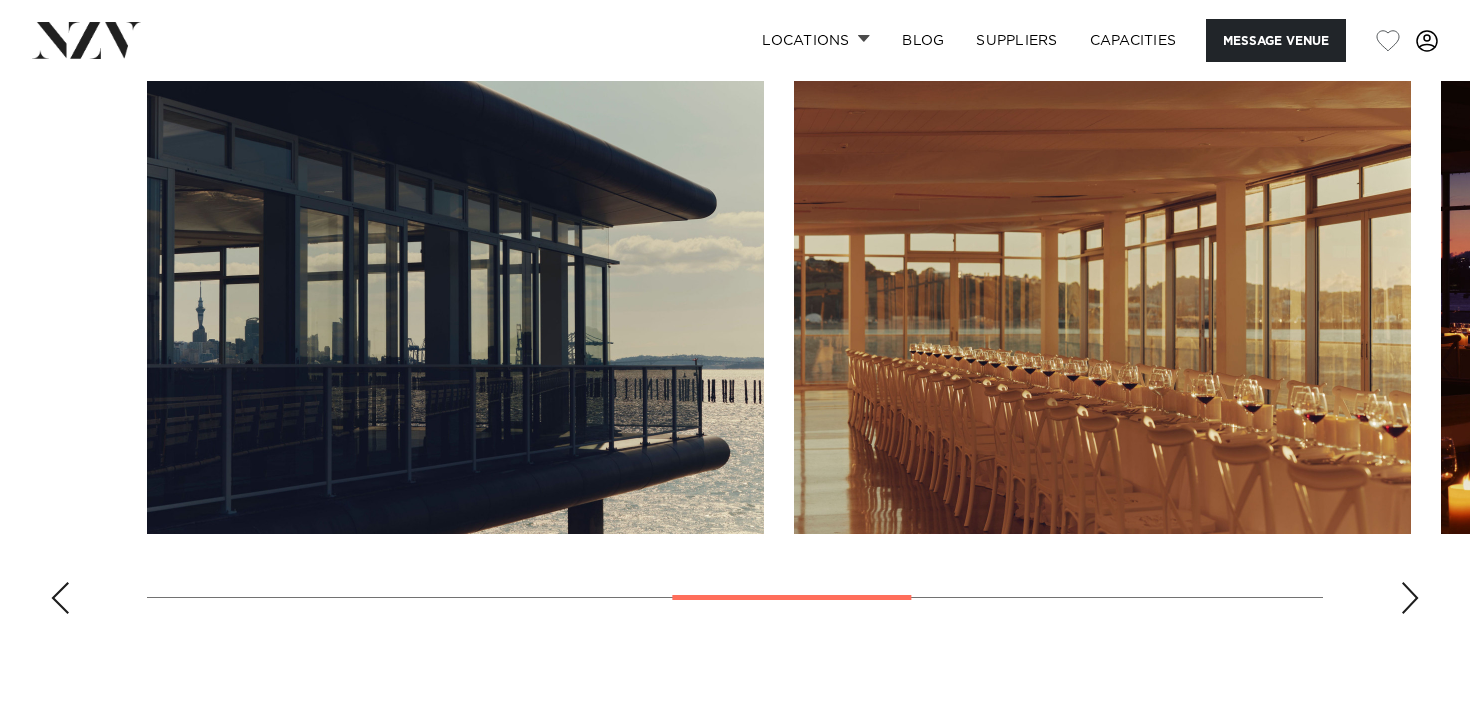 click at bounding box center (60, 598) 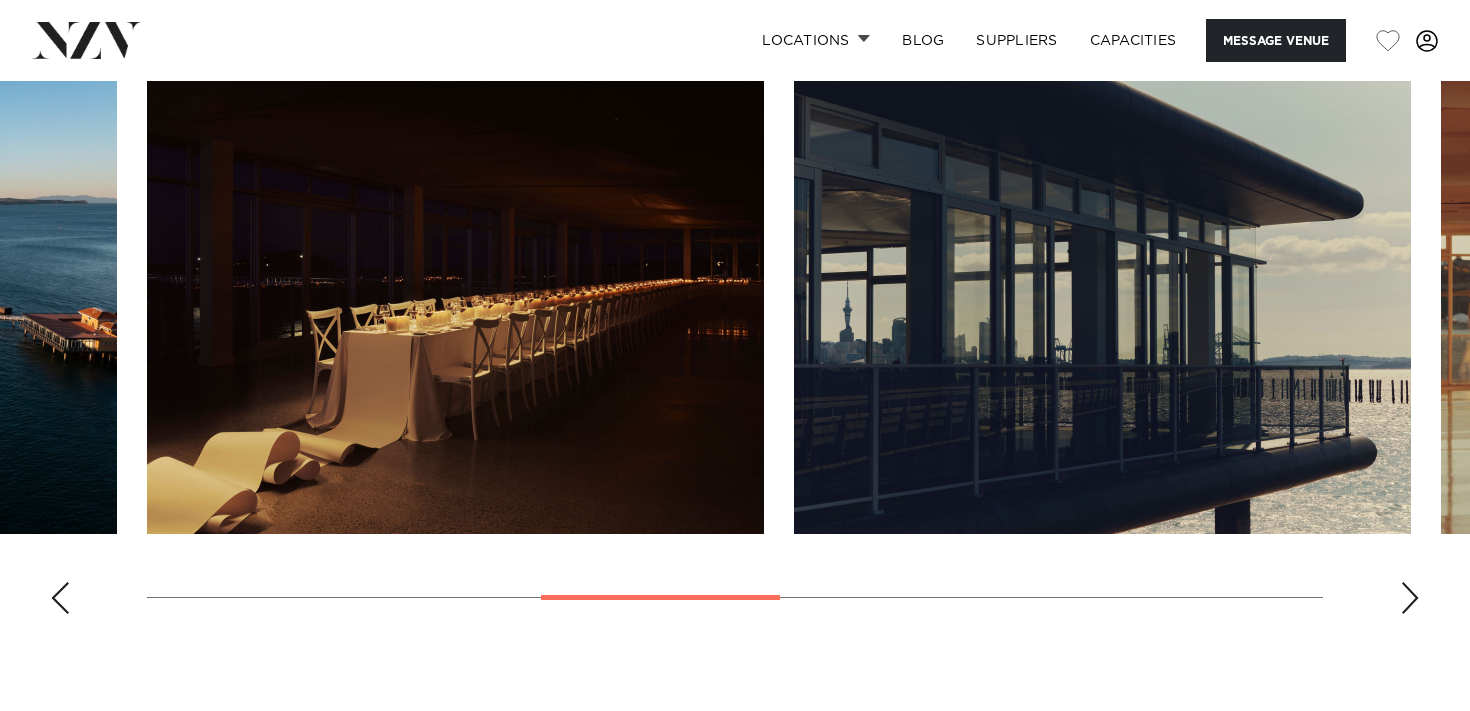 click at bounding box center [60, 598] 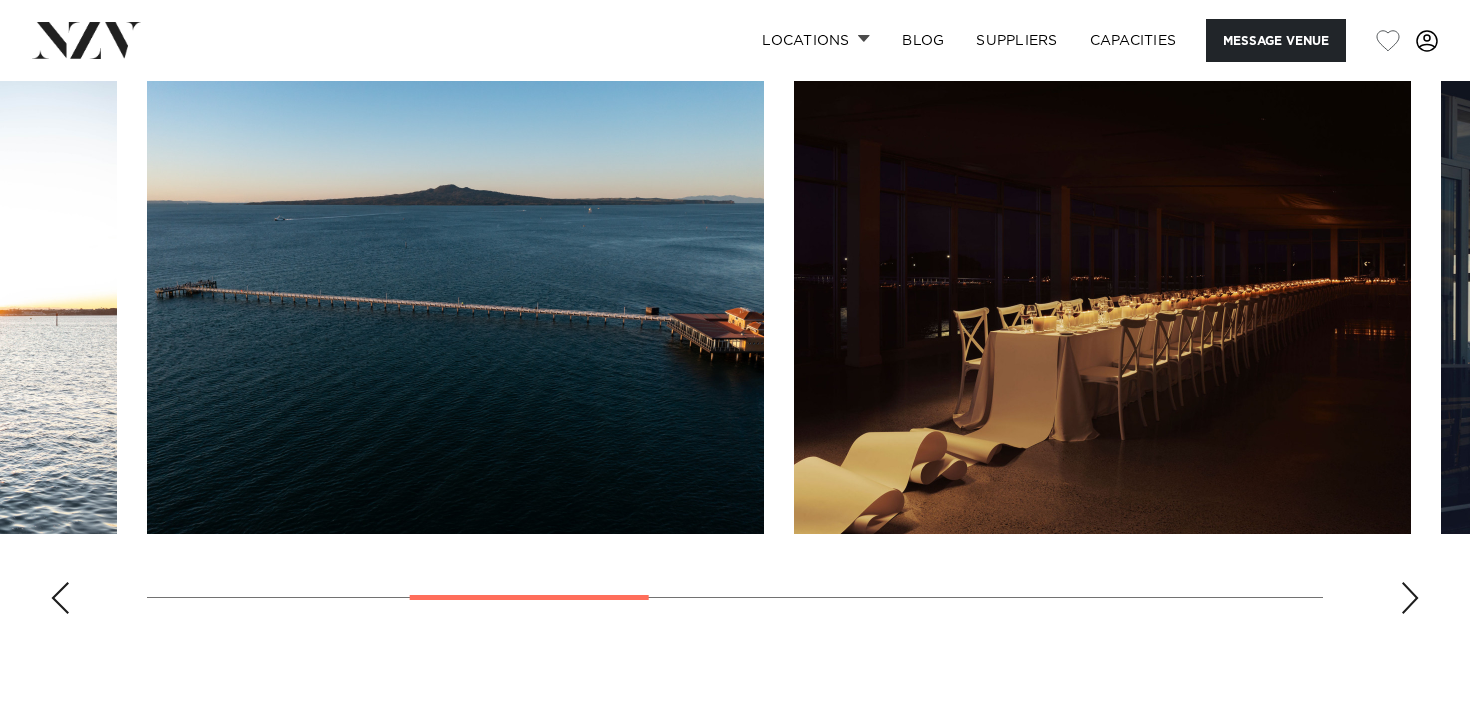 click at bounding box center [60, 598] 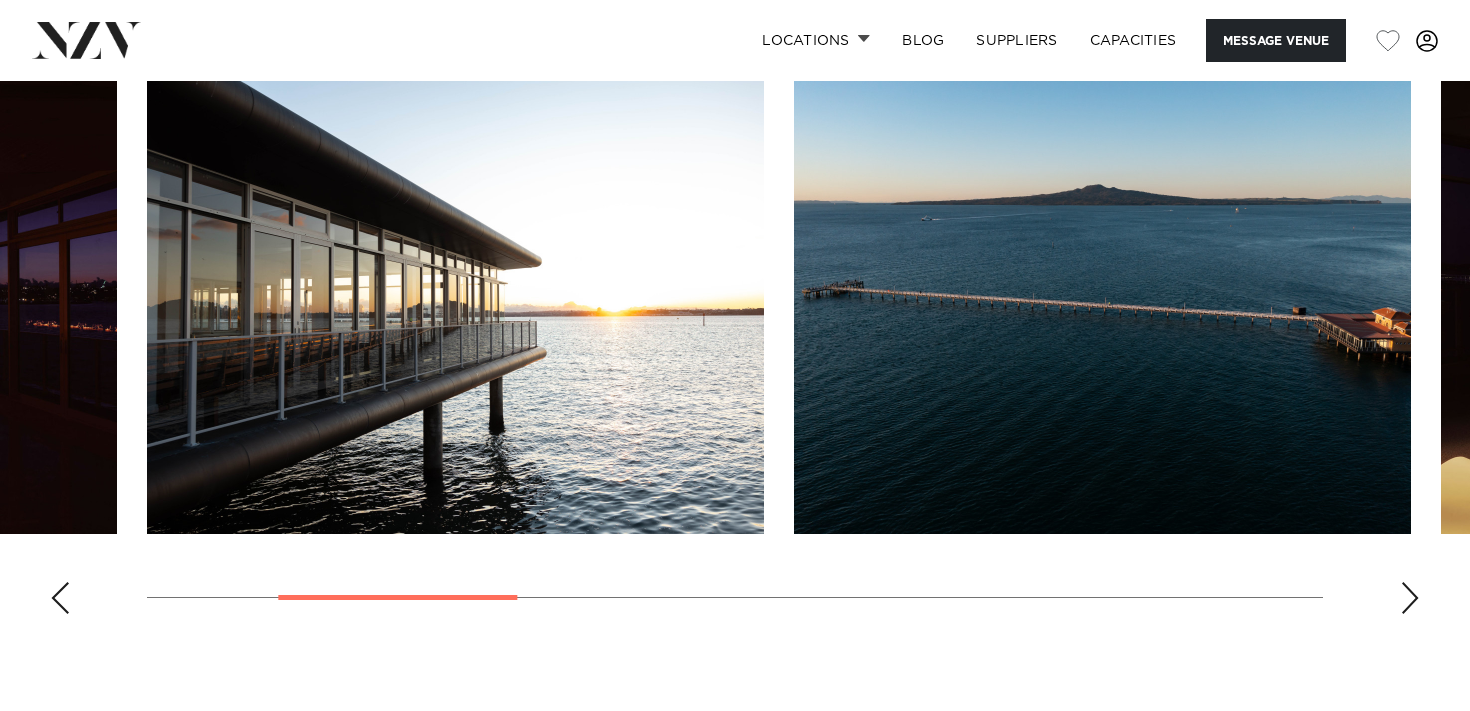 click at bounding box center [60, 598] 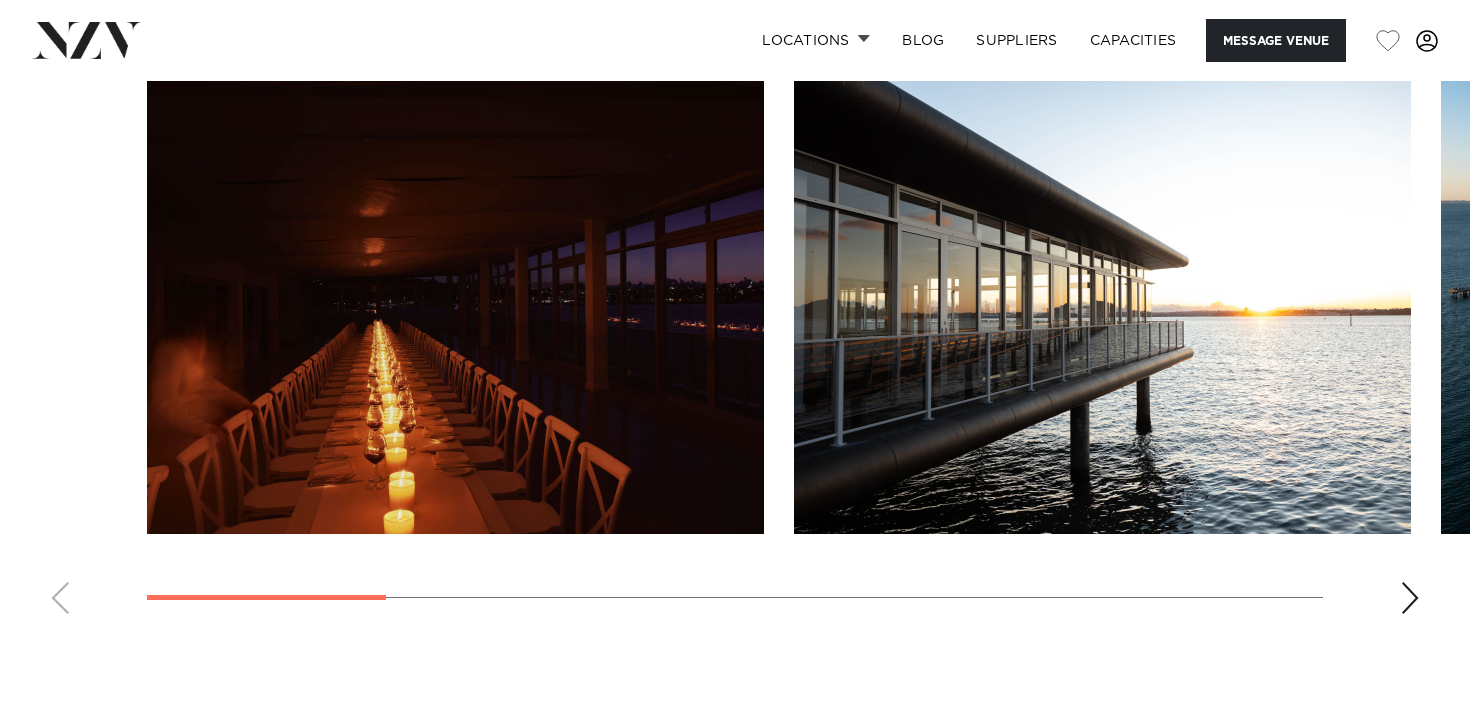 click at bounding box center (735, 355) 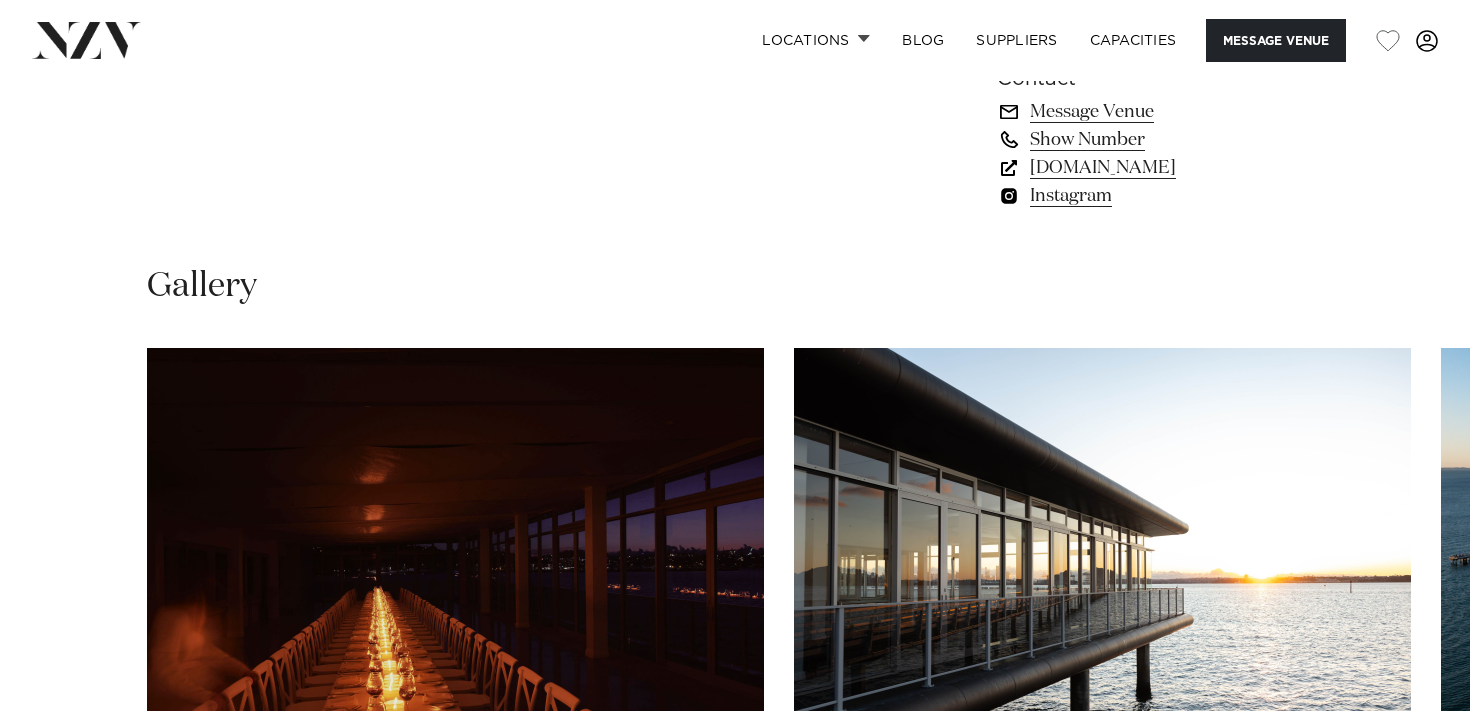 scroll, scrollTop: 1838, scrollLeft: 0, axis: vertical 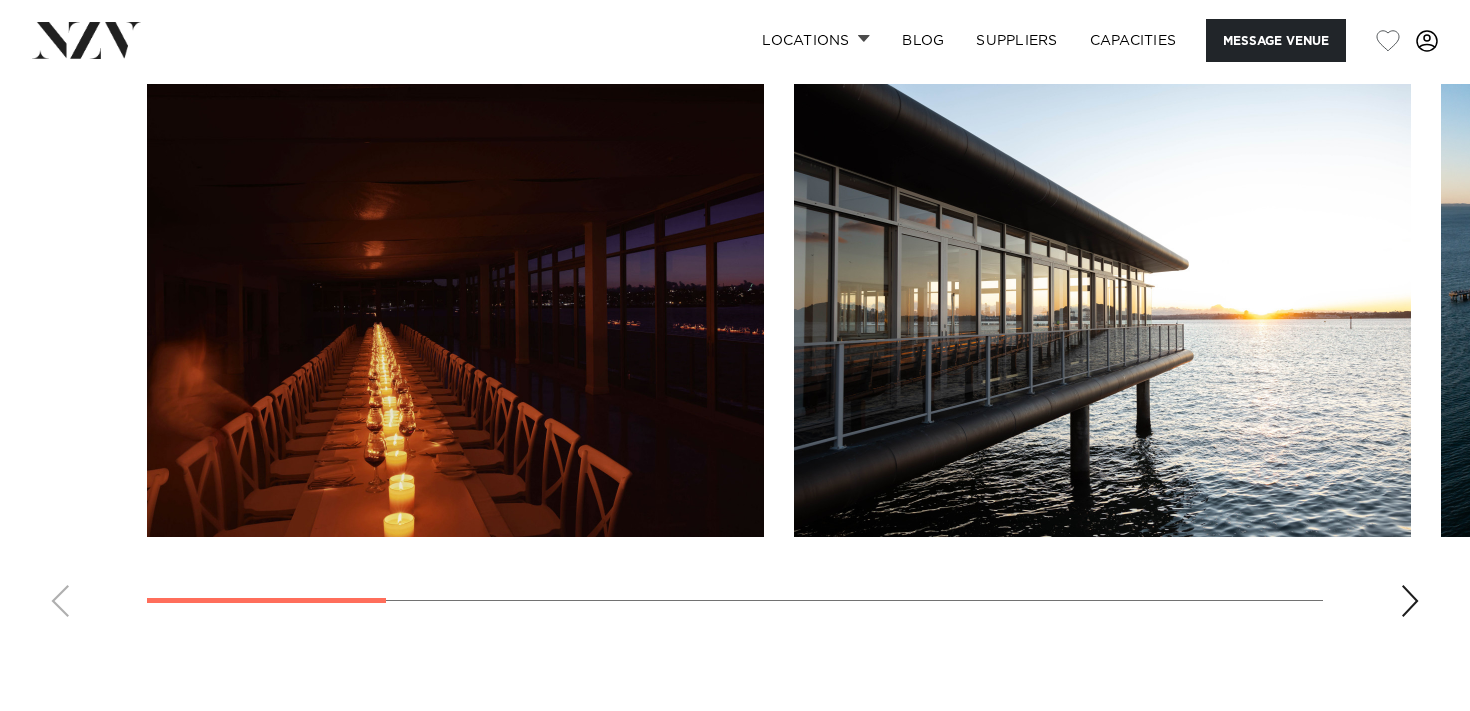 click at bounding box center (1410, 601) 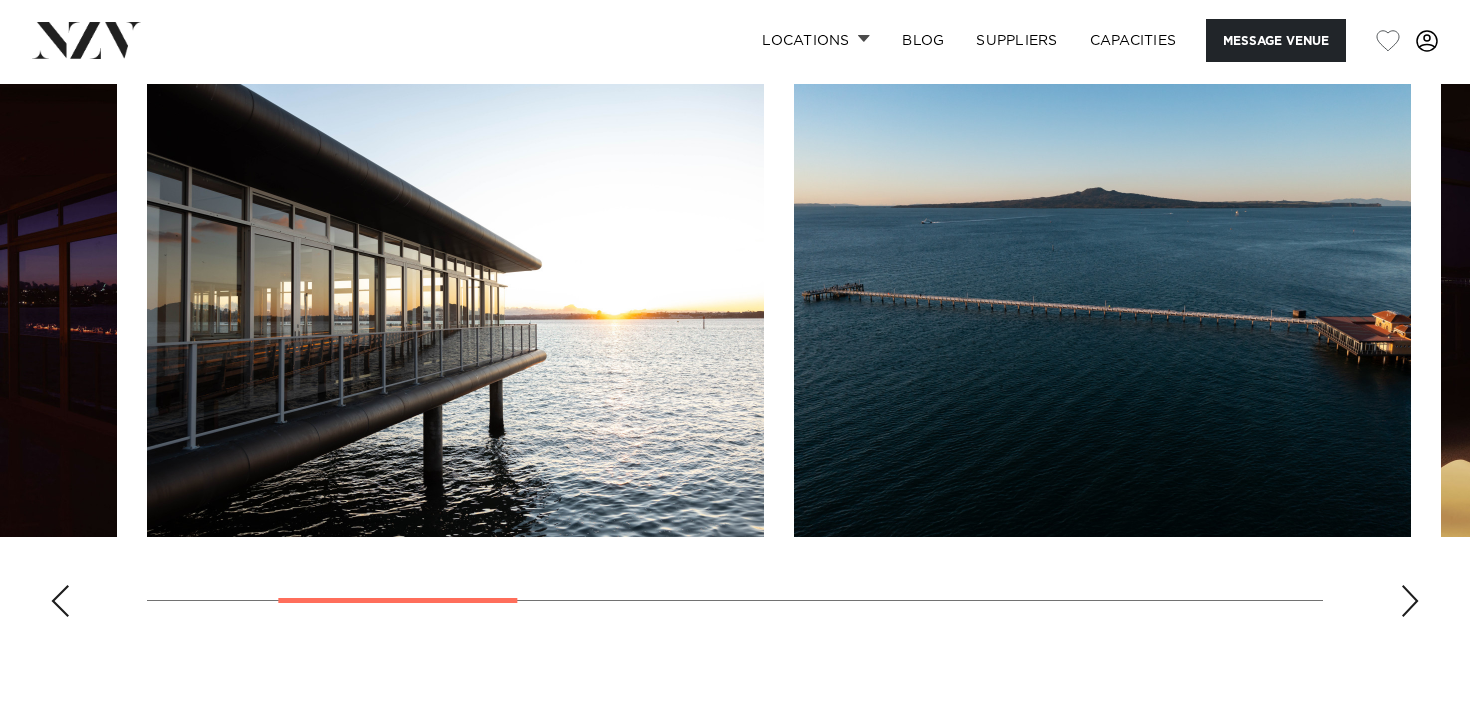 click at bounding box center (1410, 601) 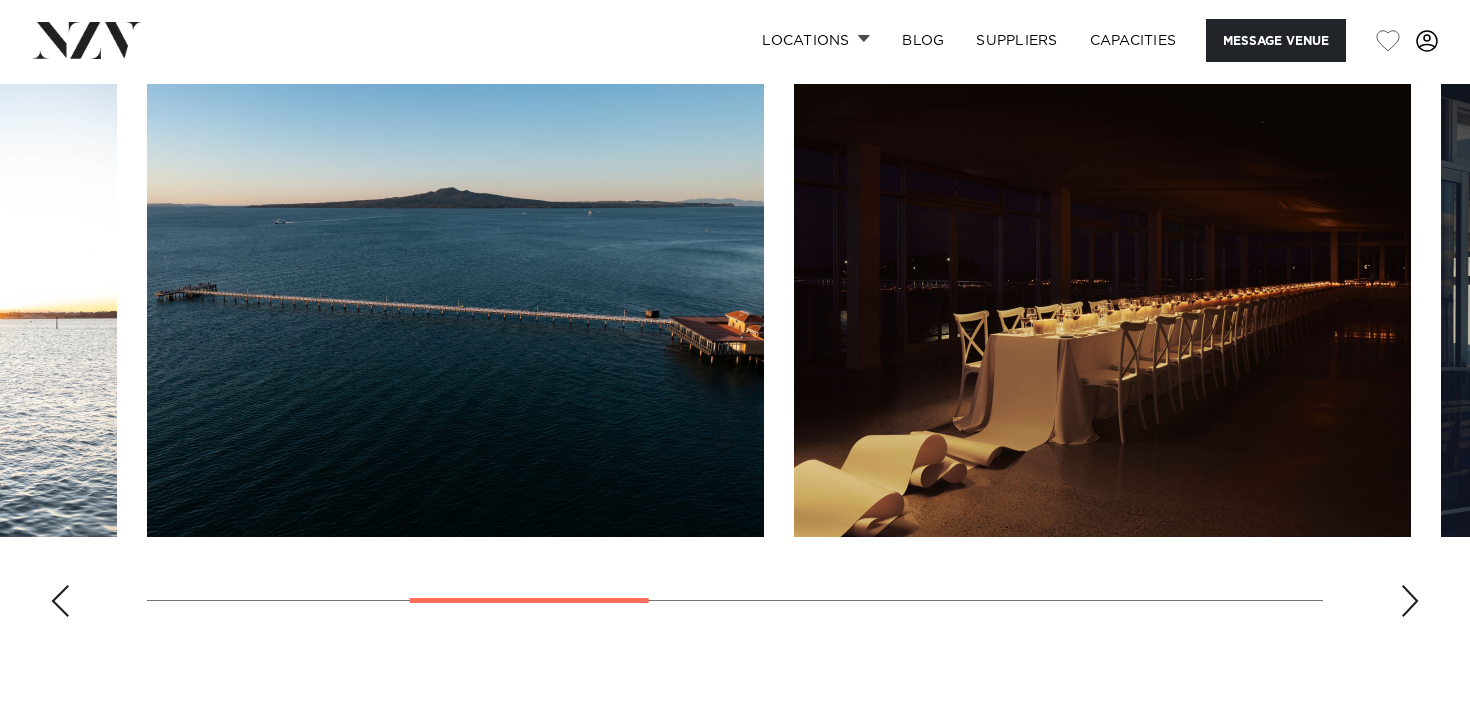 click at bounding box center (1410, 601) 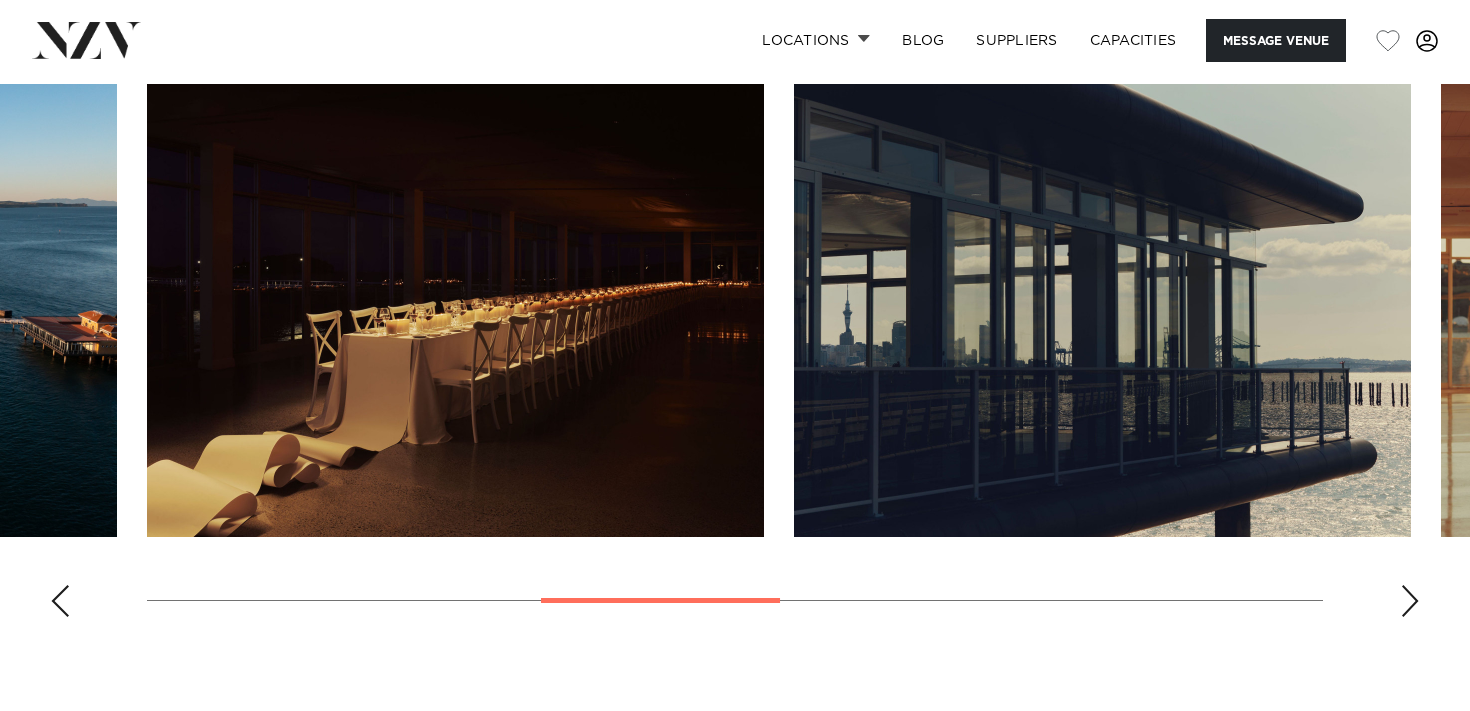 click at bounding box center [1410, 601] 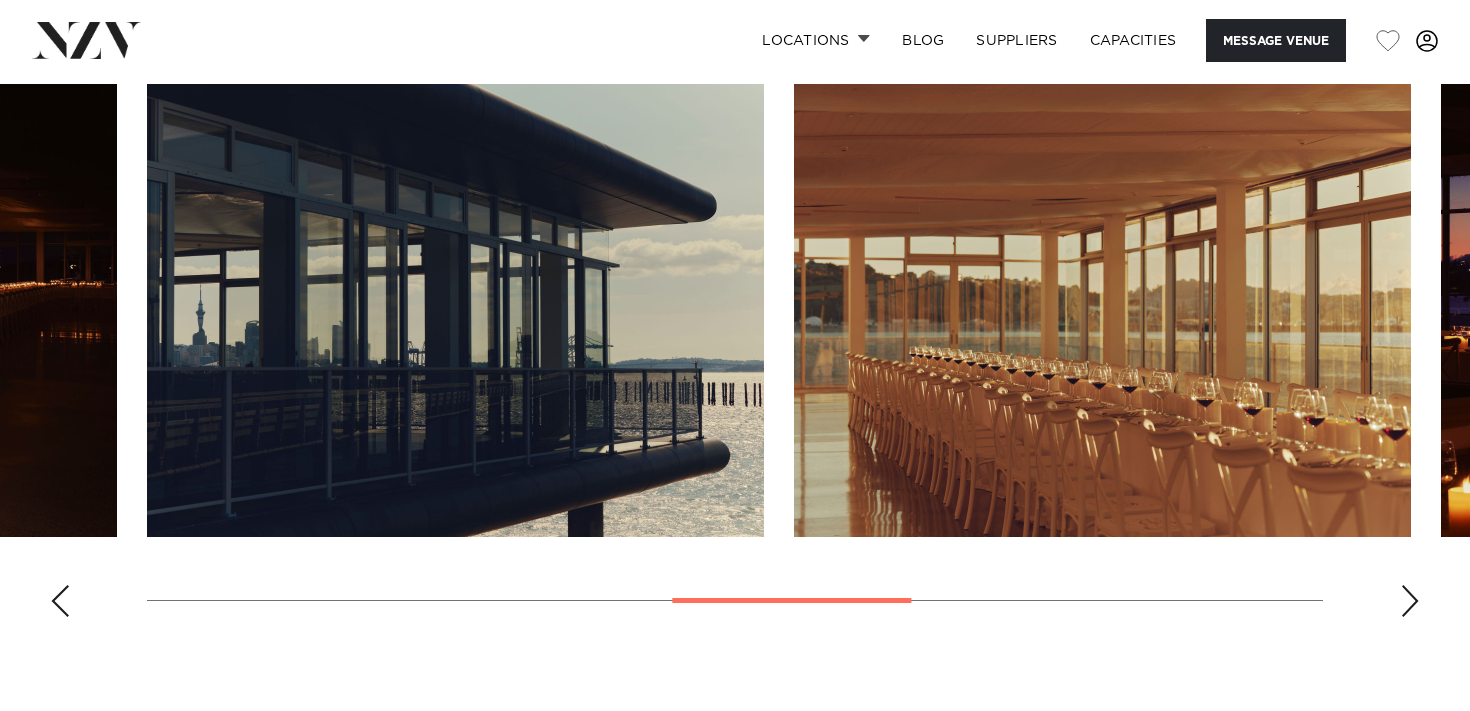 click at bounding box center (1410, 601) 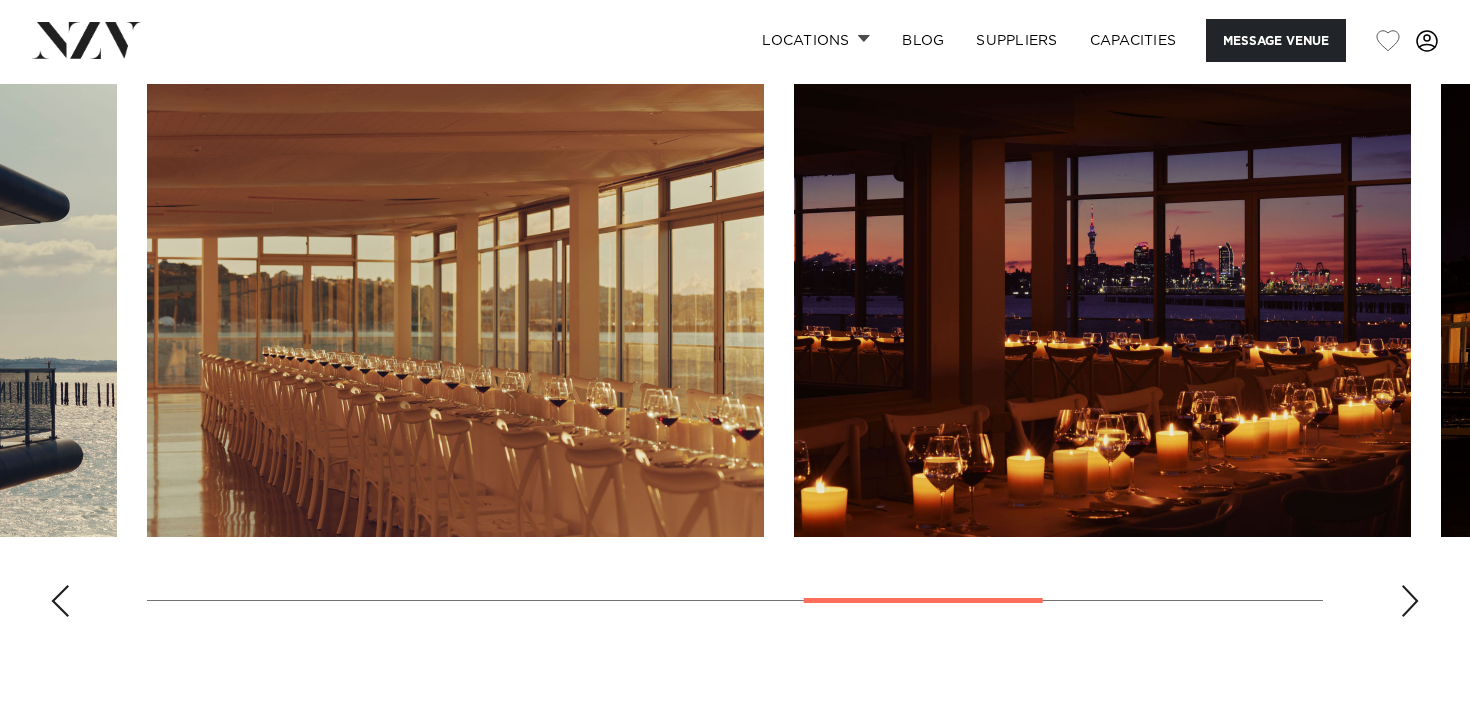 click at bounding box center (1410, 601) 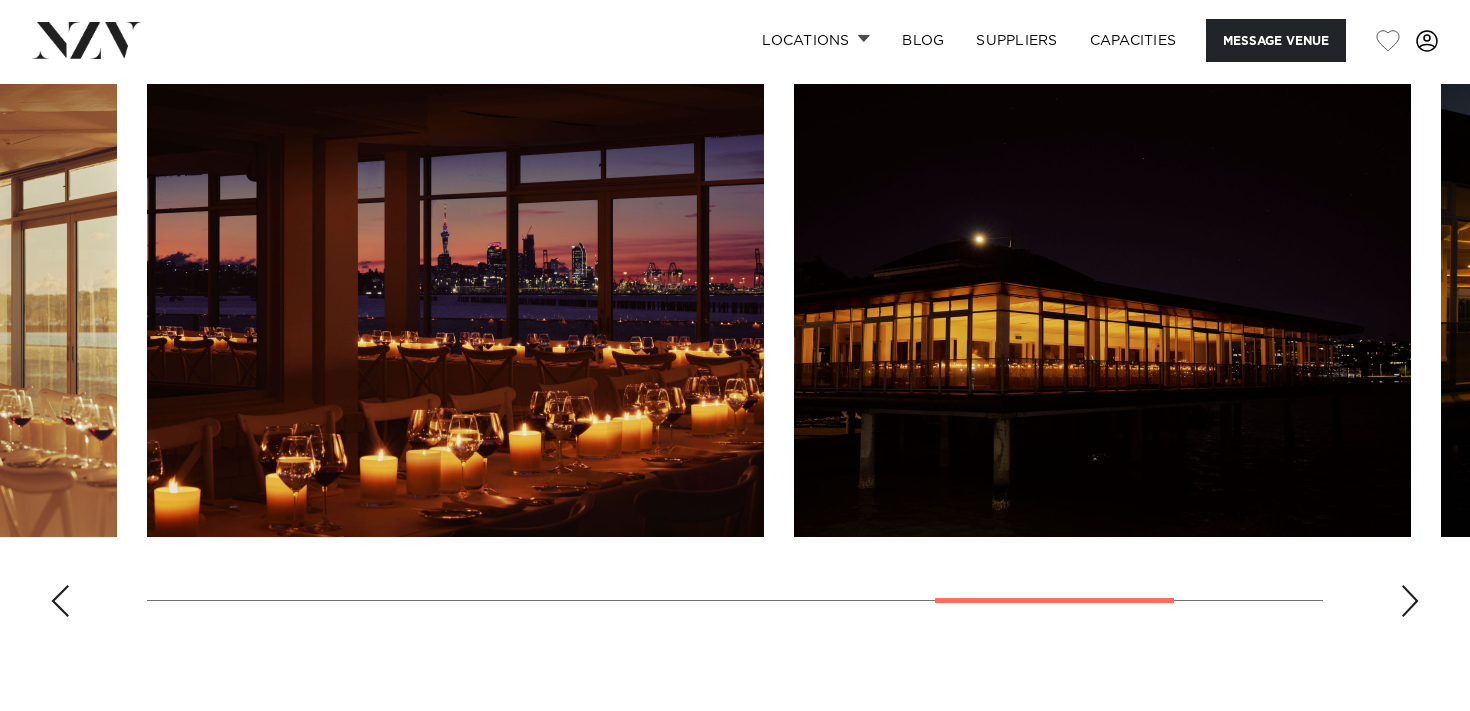click at bounding box center (455, 310) 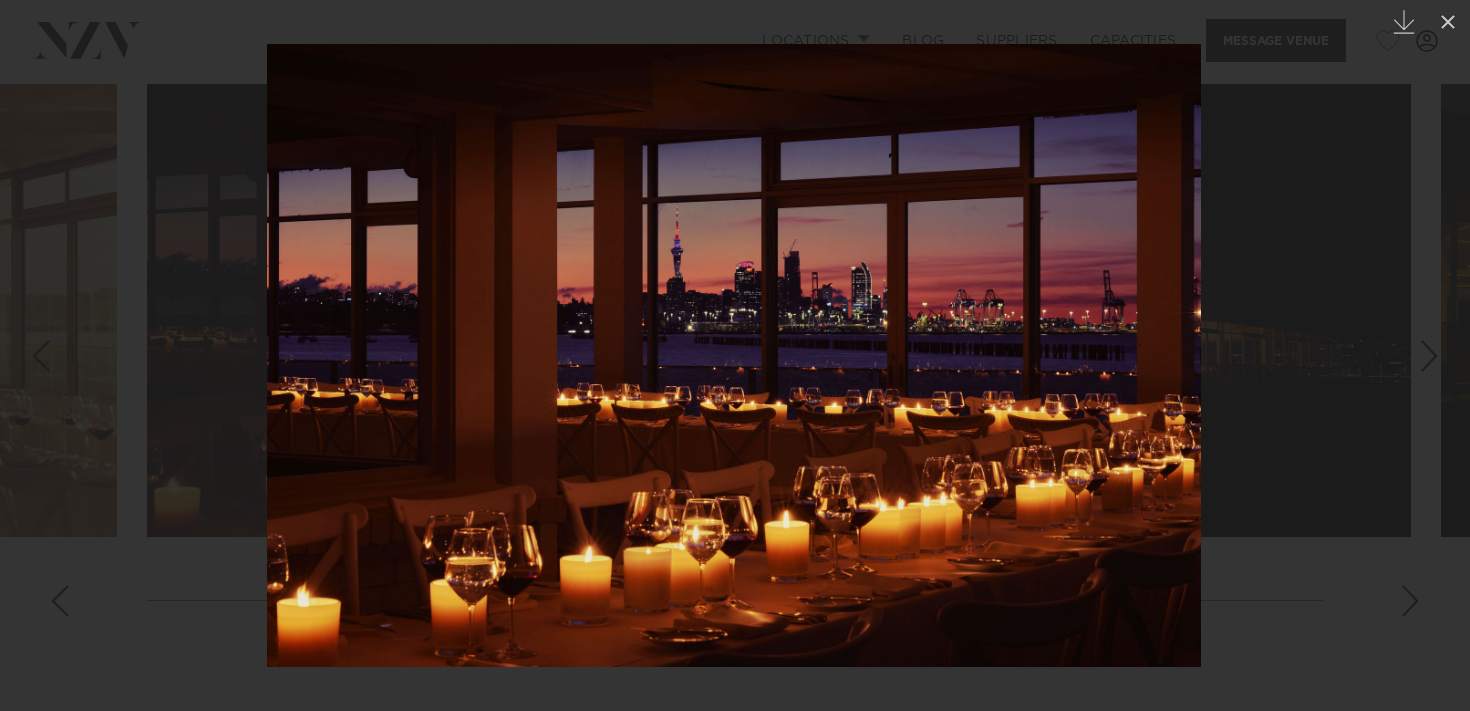 click at bounding box center [735, 355] 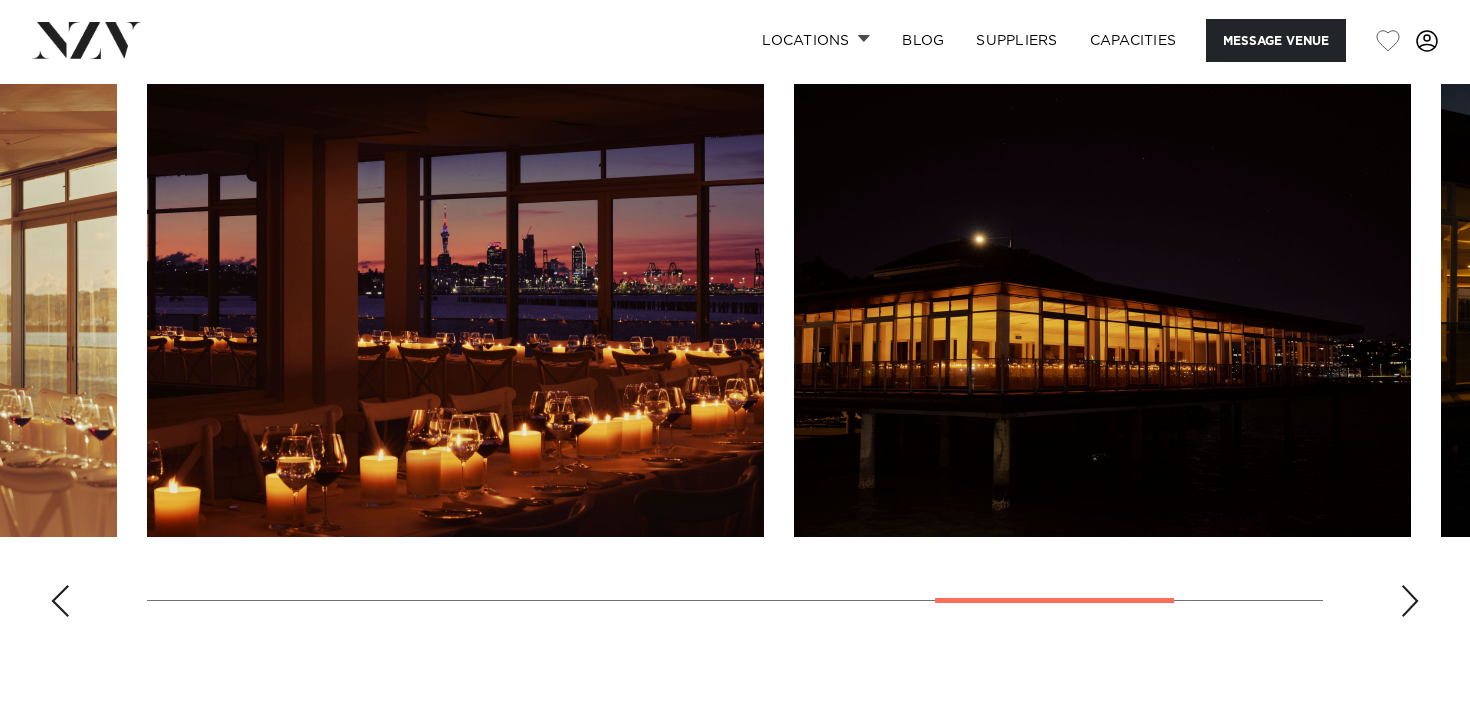 click at bounding box center [1410, 601] 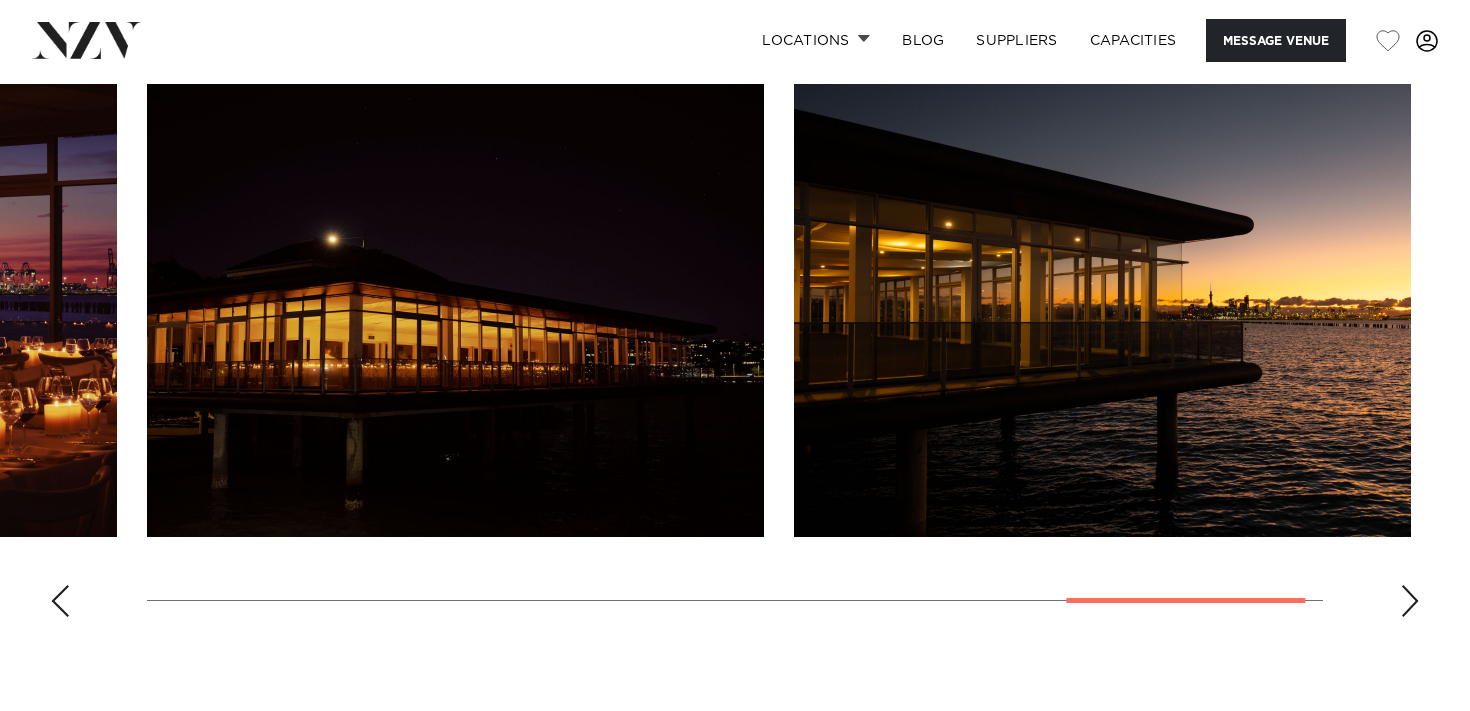 click at bounding box center (735, 358) 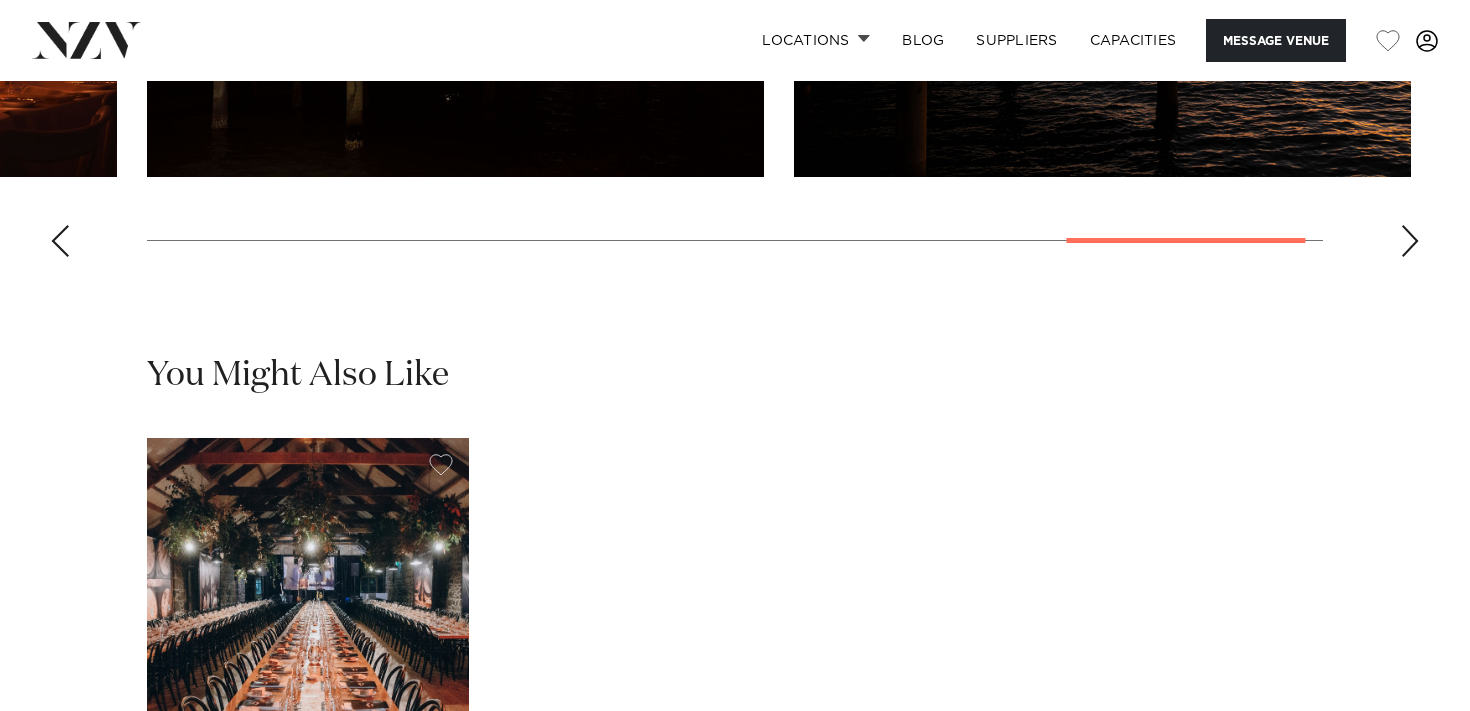 scroll, scrollTop: 2704, scrollLeft: 0, axis: vertical 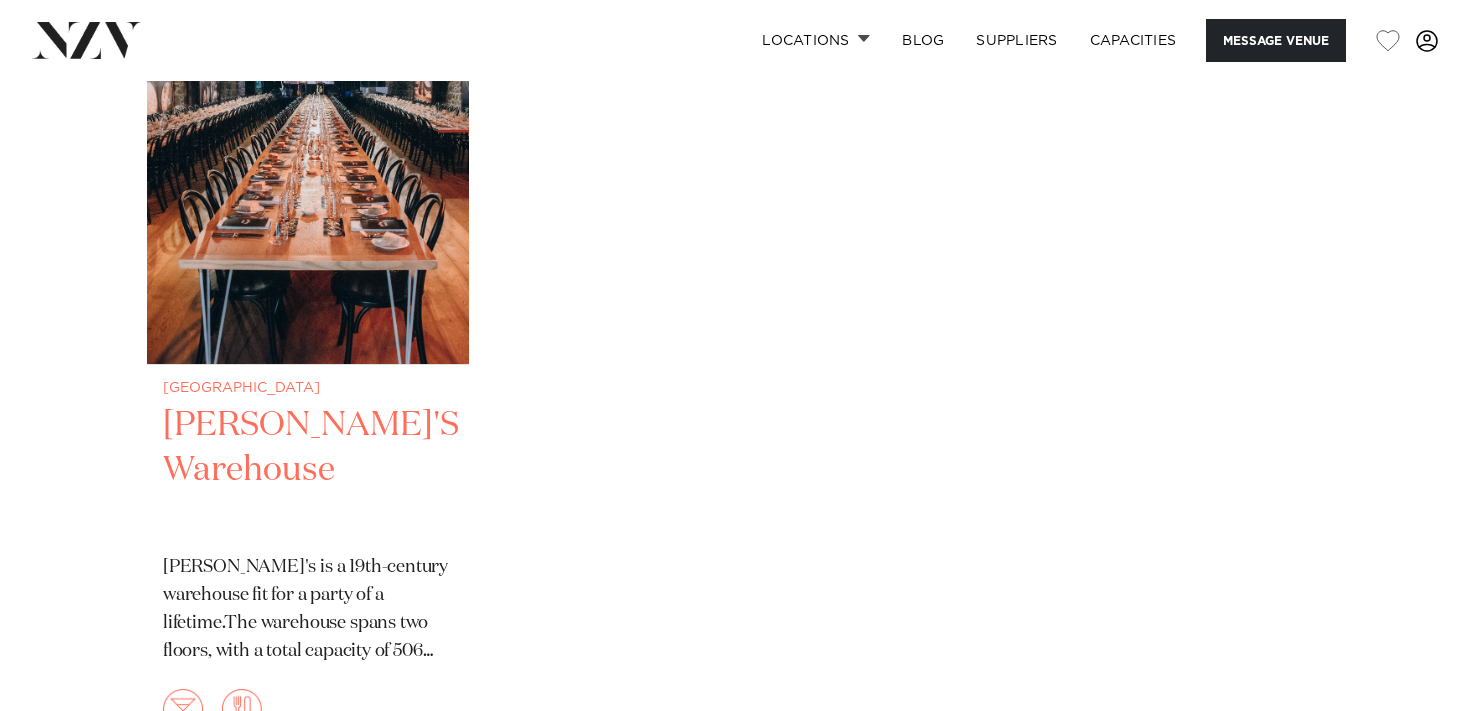 click at bounding box center (308, 148) 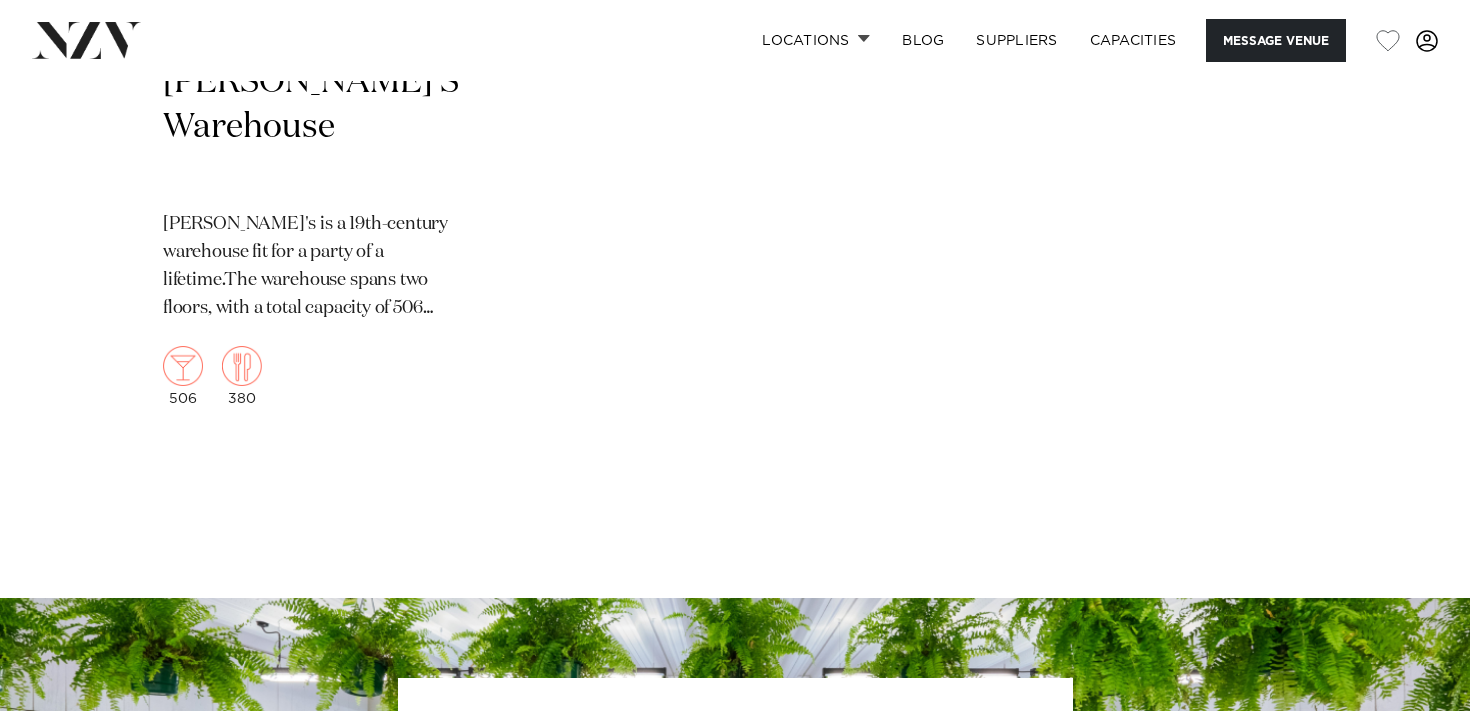 scroll, scrollTop: 3623, scrollLeft: 0, axis: vertical 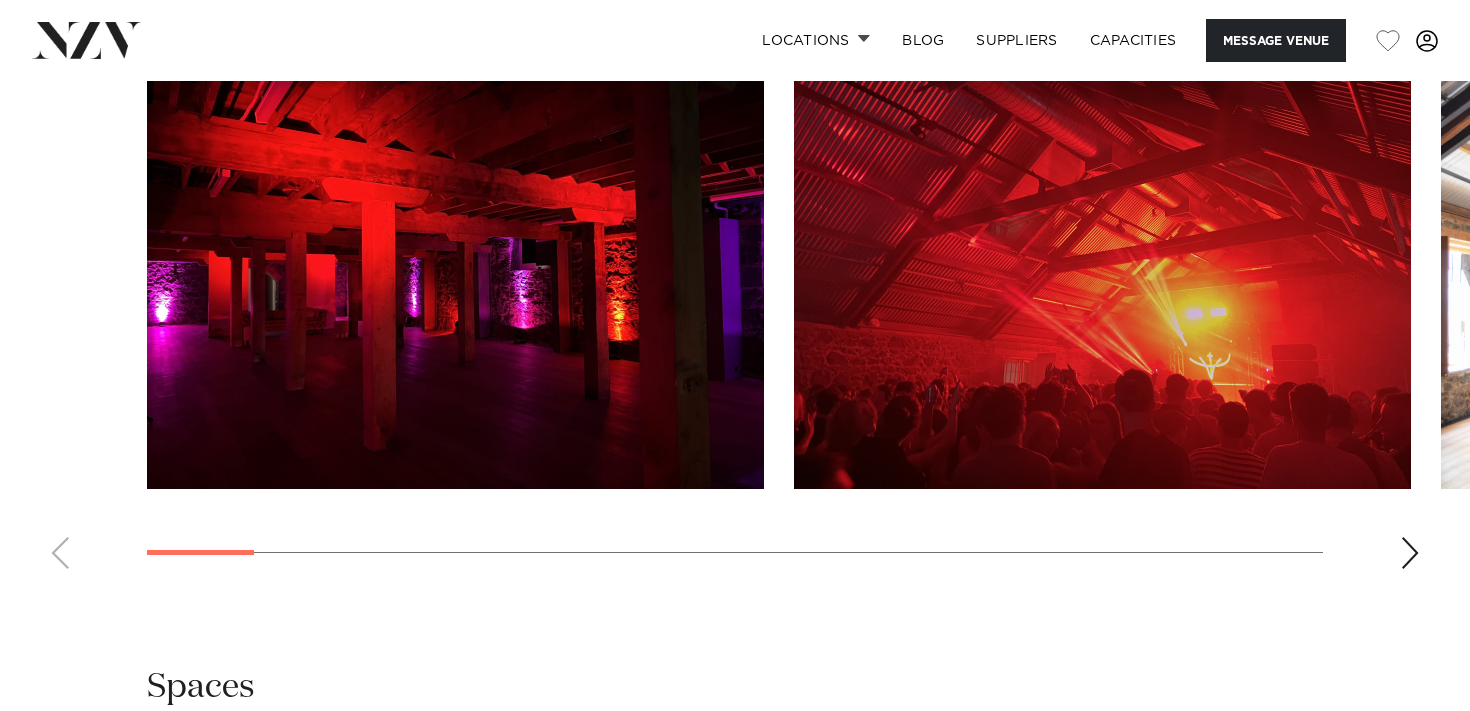 click at bounding box center [1410, 553] 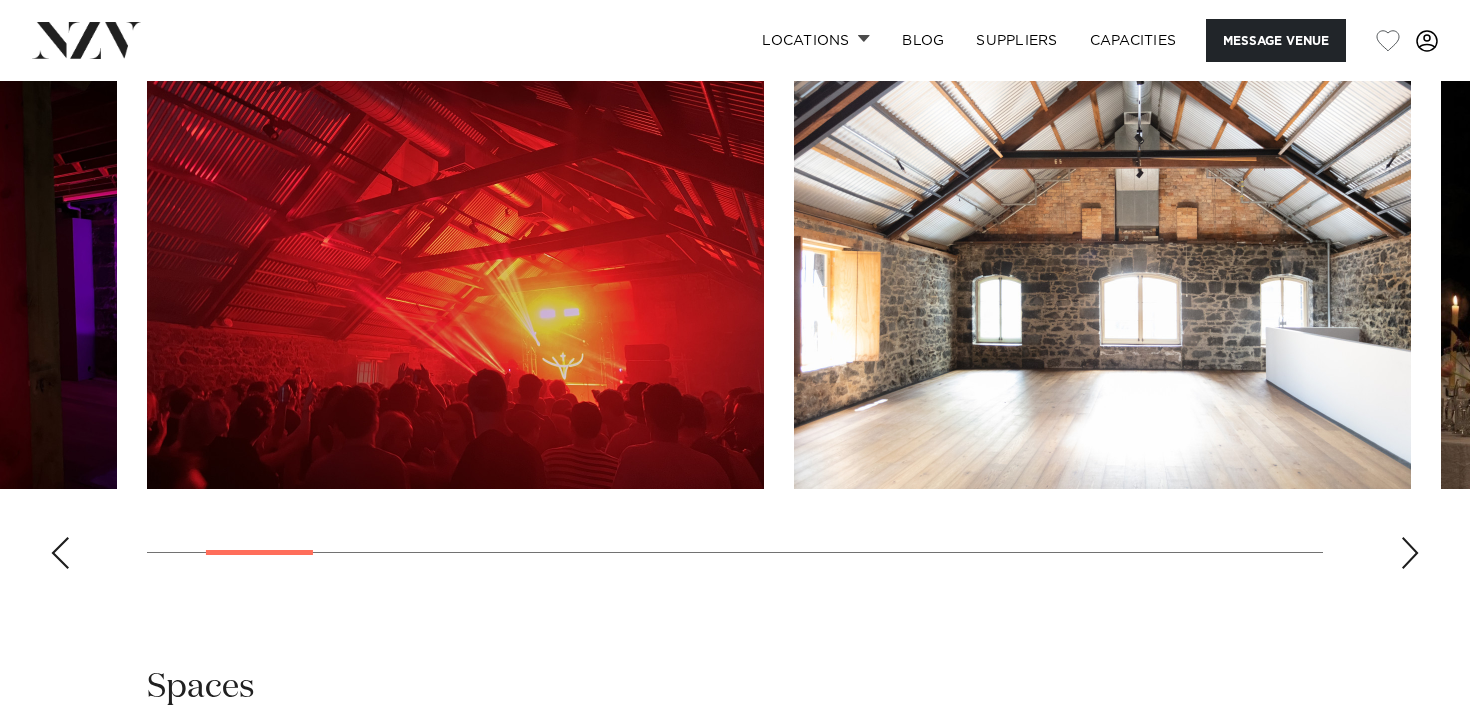 click at bounding box center [1410, 553] 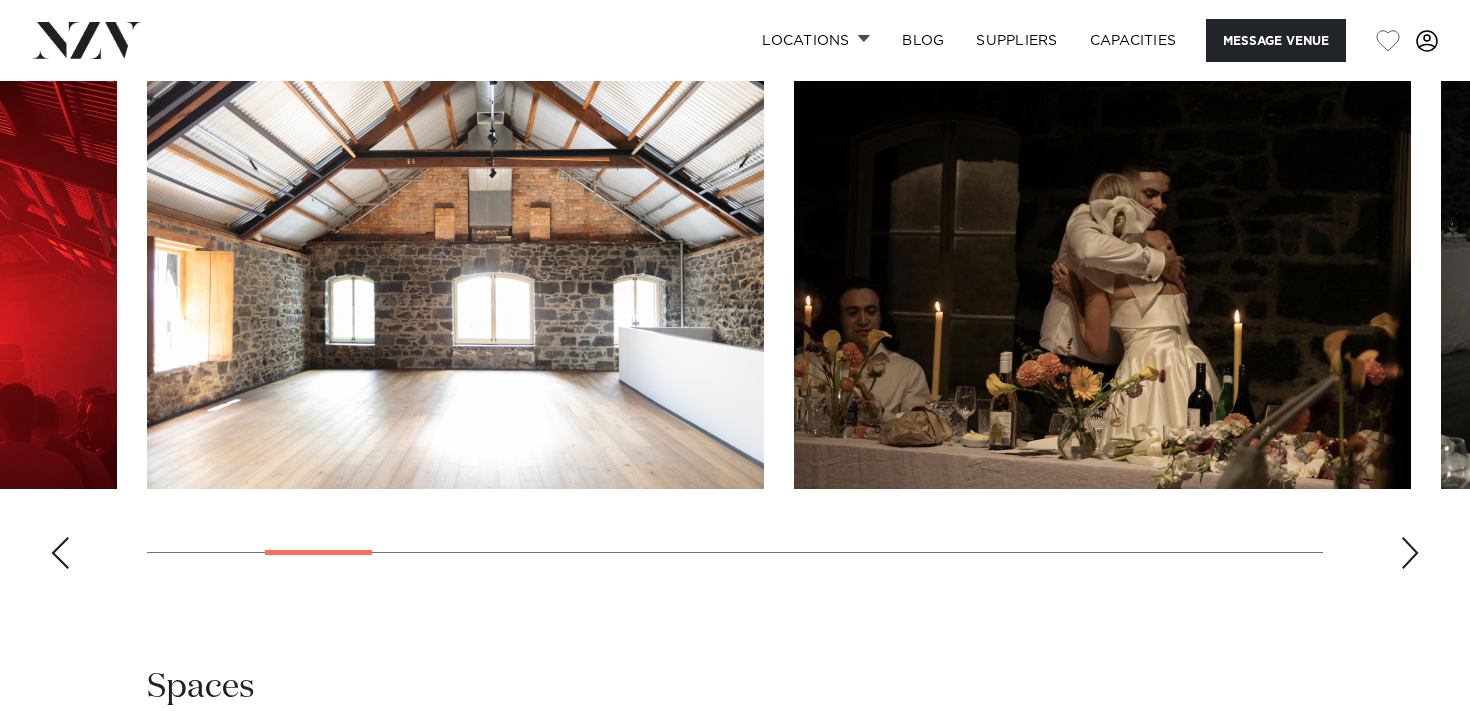 click at bounding box center [1410, 553] 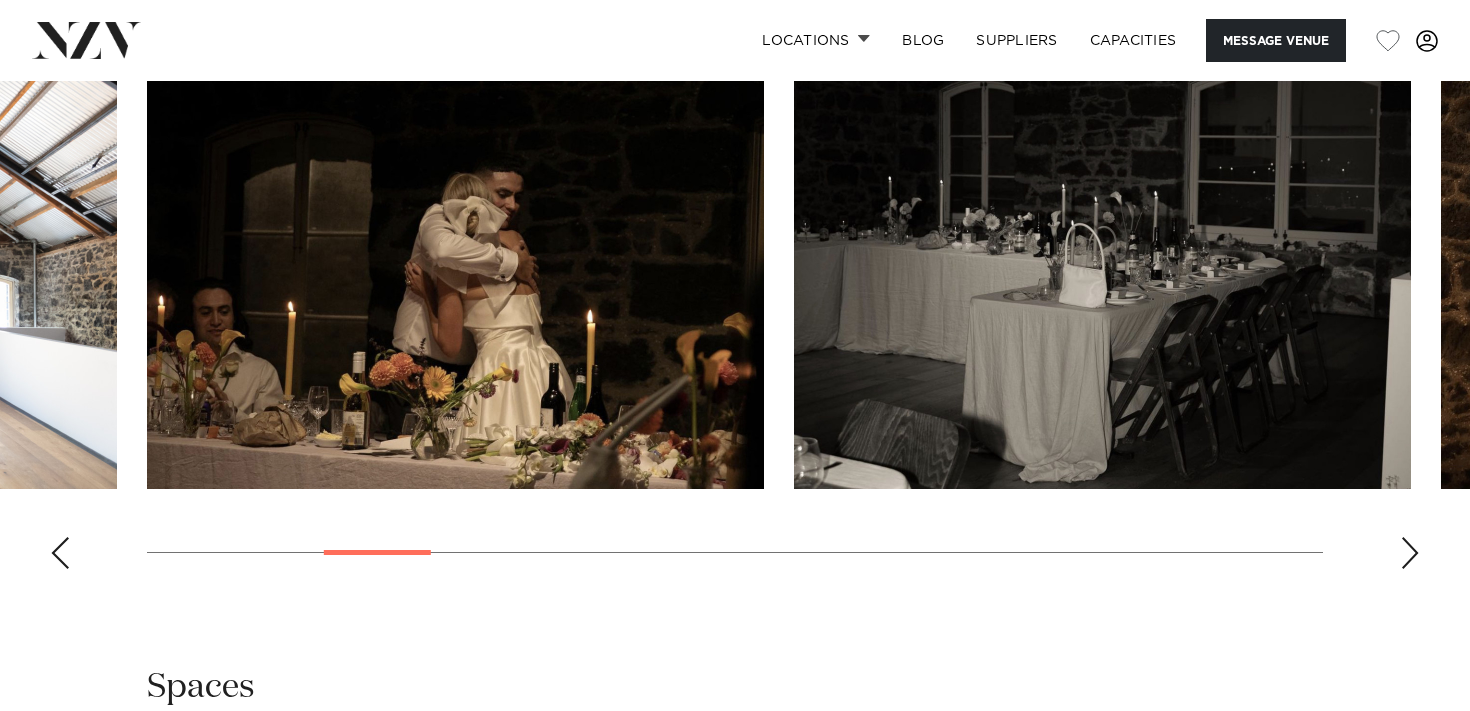 click at bounding box center (1410, 553) 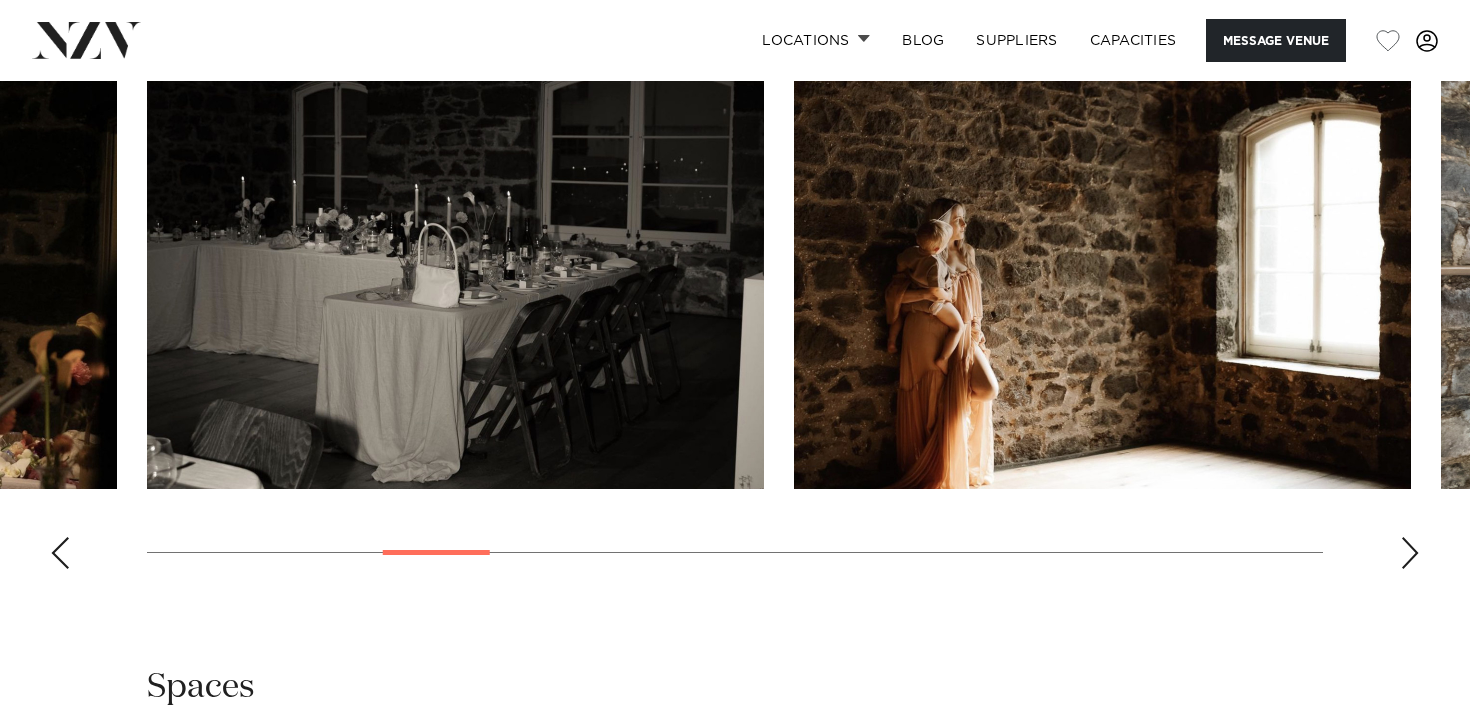 click at bounding box center [1410, 553] 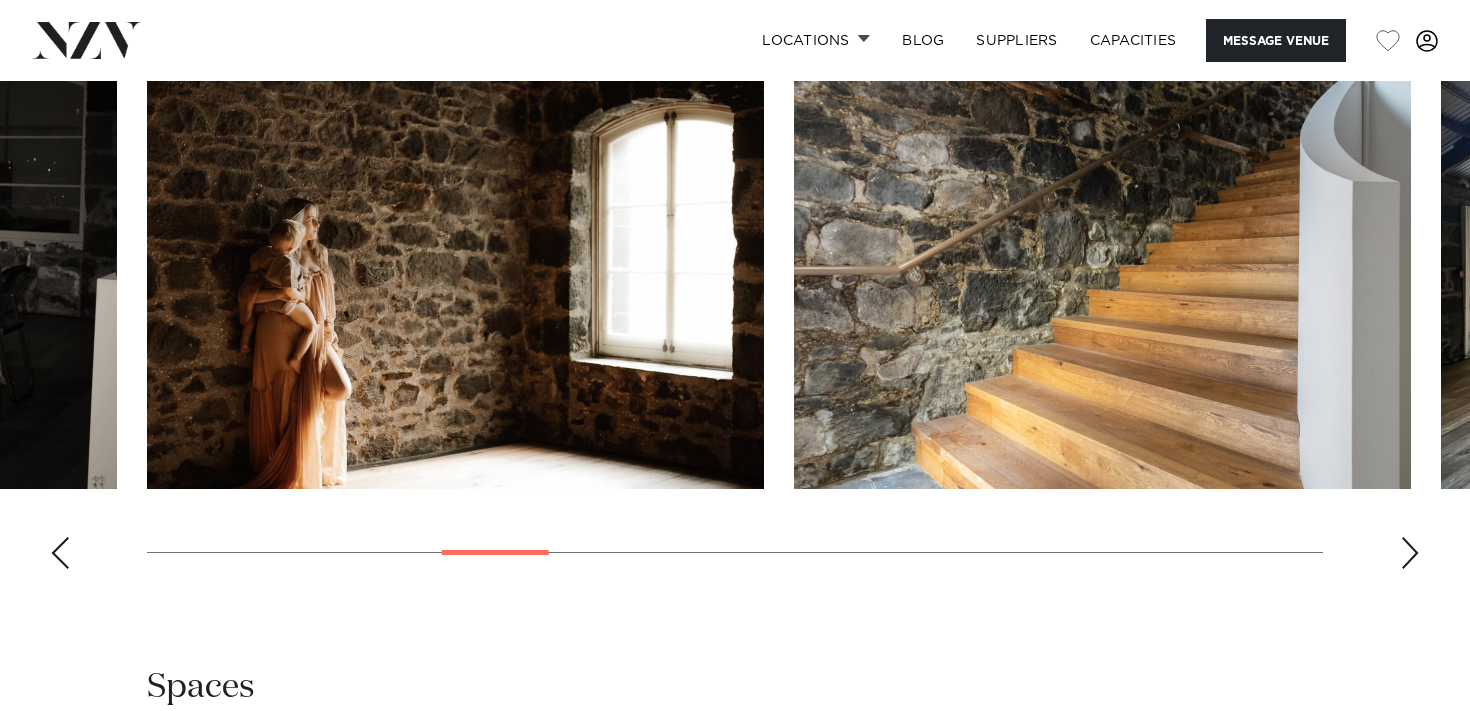 click at bounding box center [1410, 553] 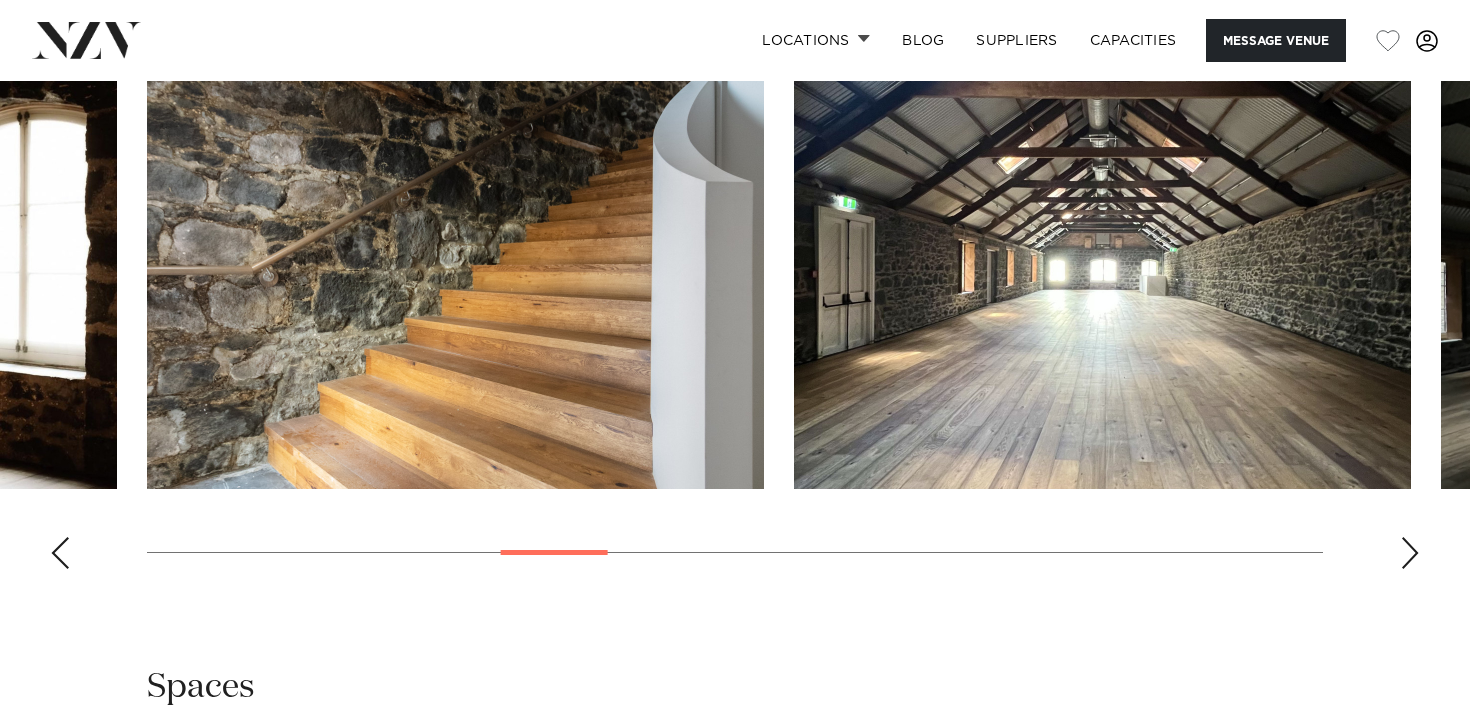 click at bounding box center [1410, 553] 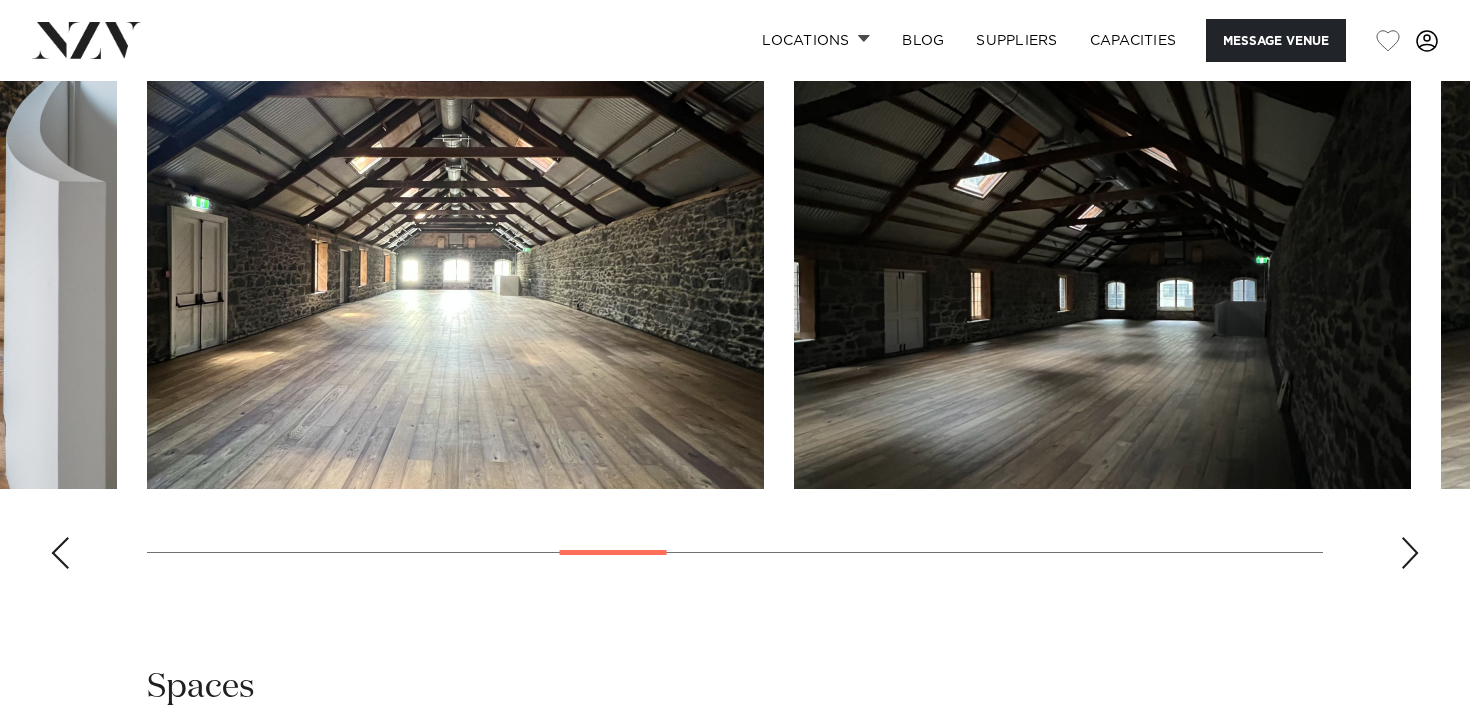 click at bounding box center [1410, 553] 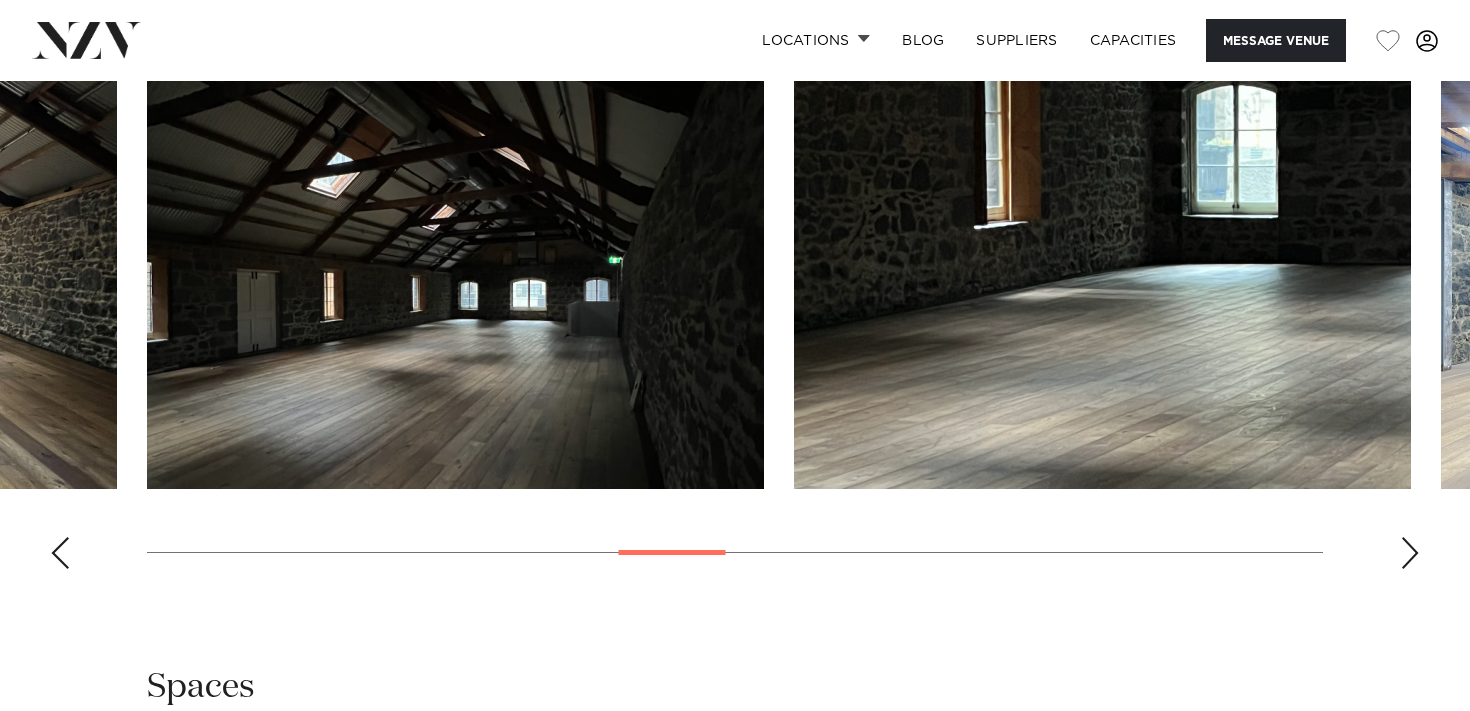 click at bounding box center (1410, 553) 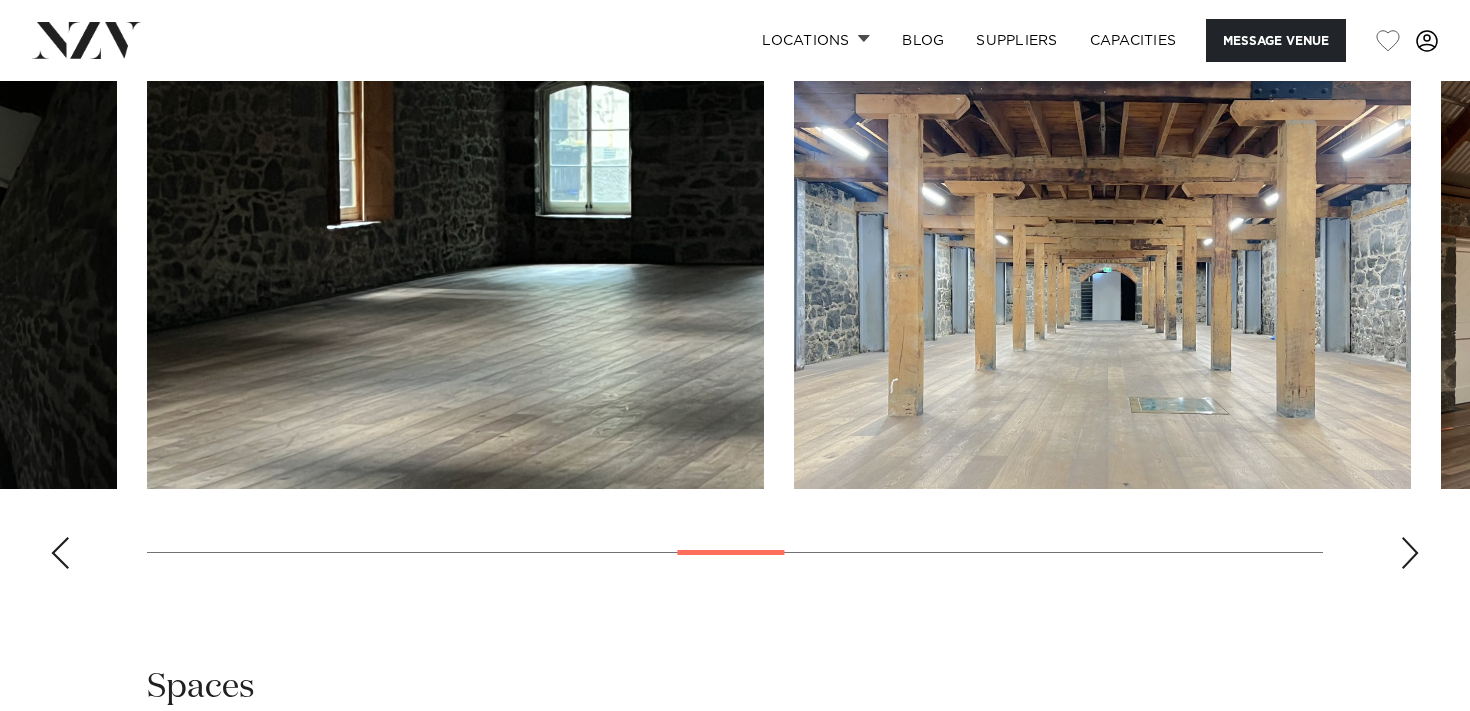 click at bounding box center [1410, 553] 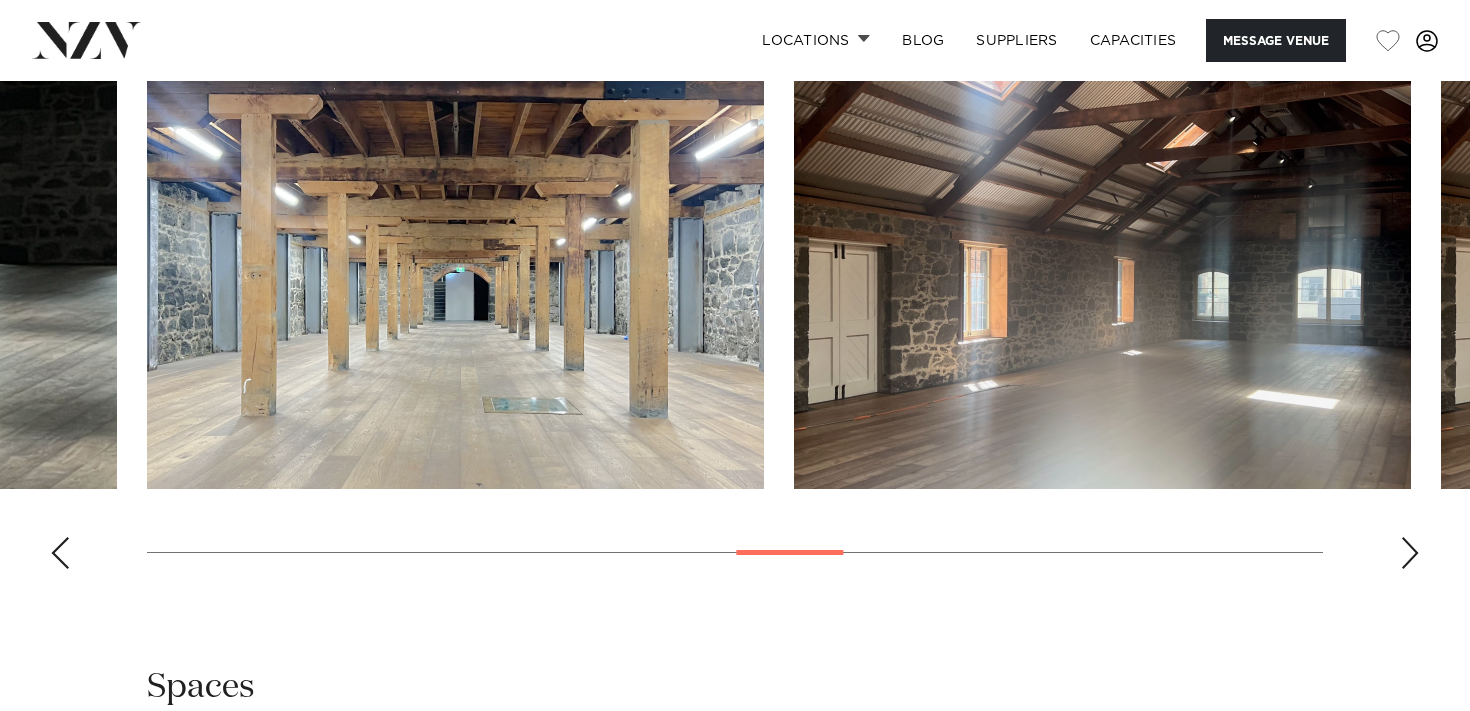 click at bounding box center (1410, 553) 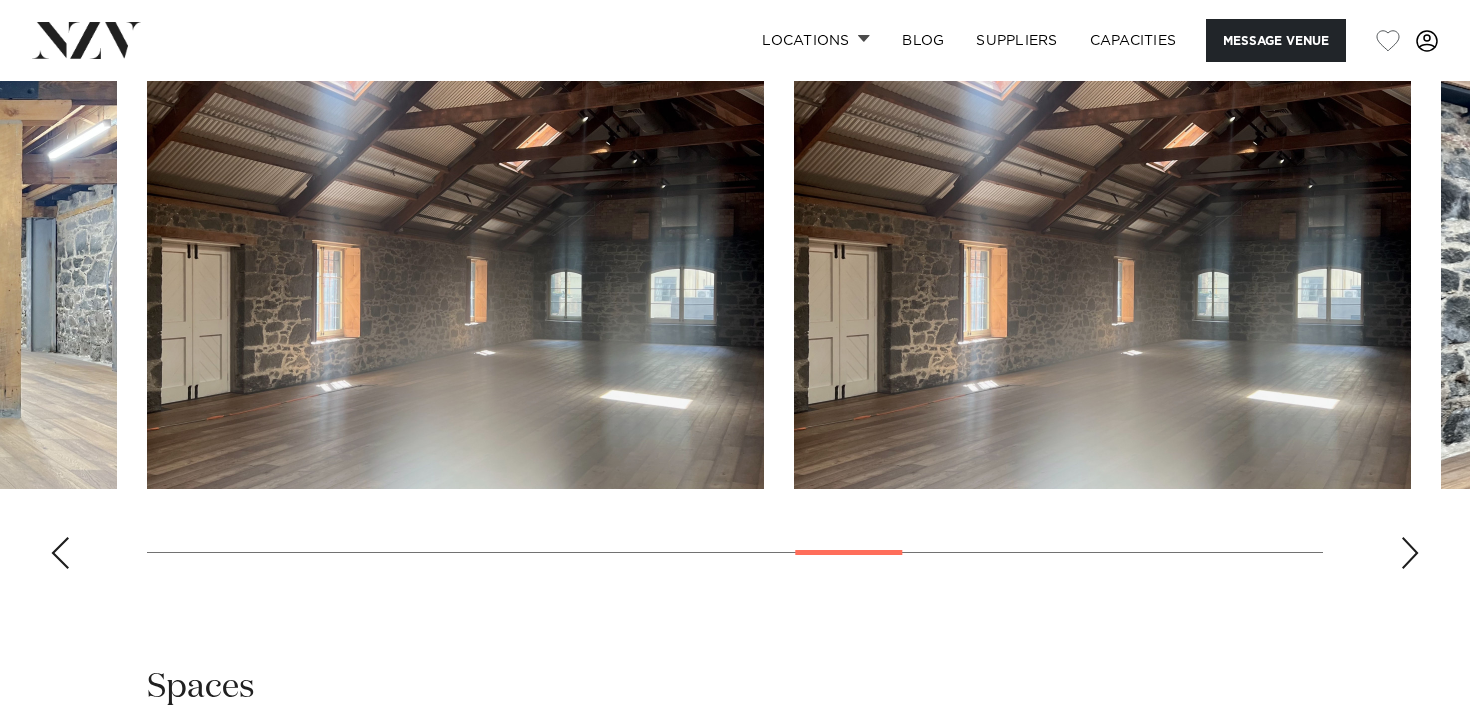 click at bounding box center (1410, 553) 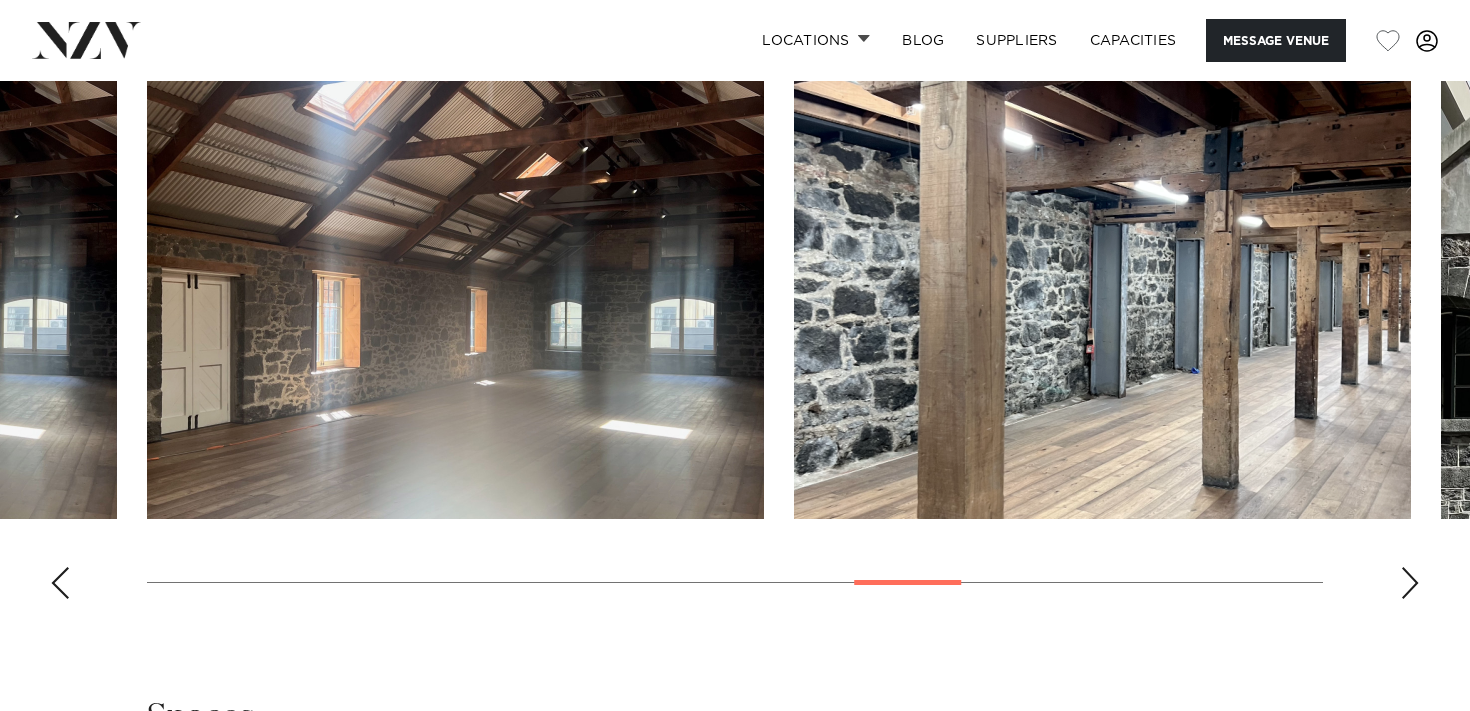 click at bounding box center (735, 340) 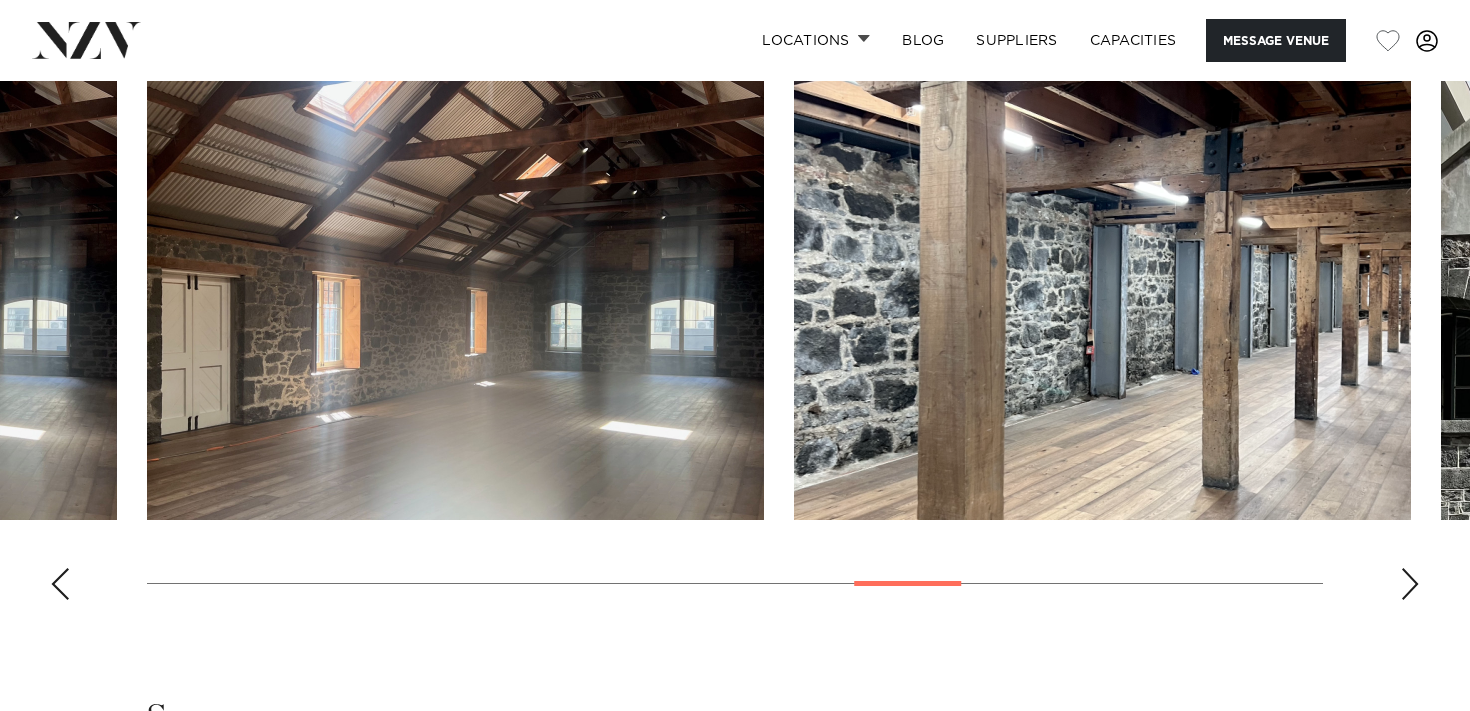 click at bounding box center (1410, 584) 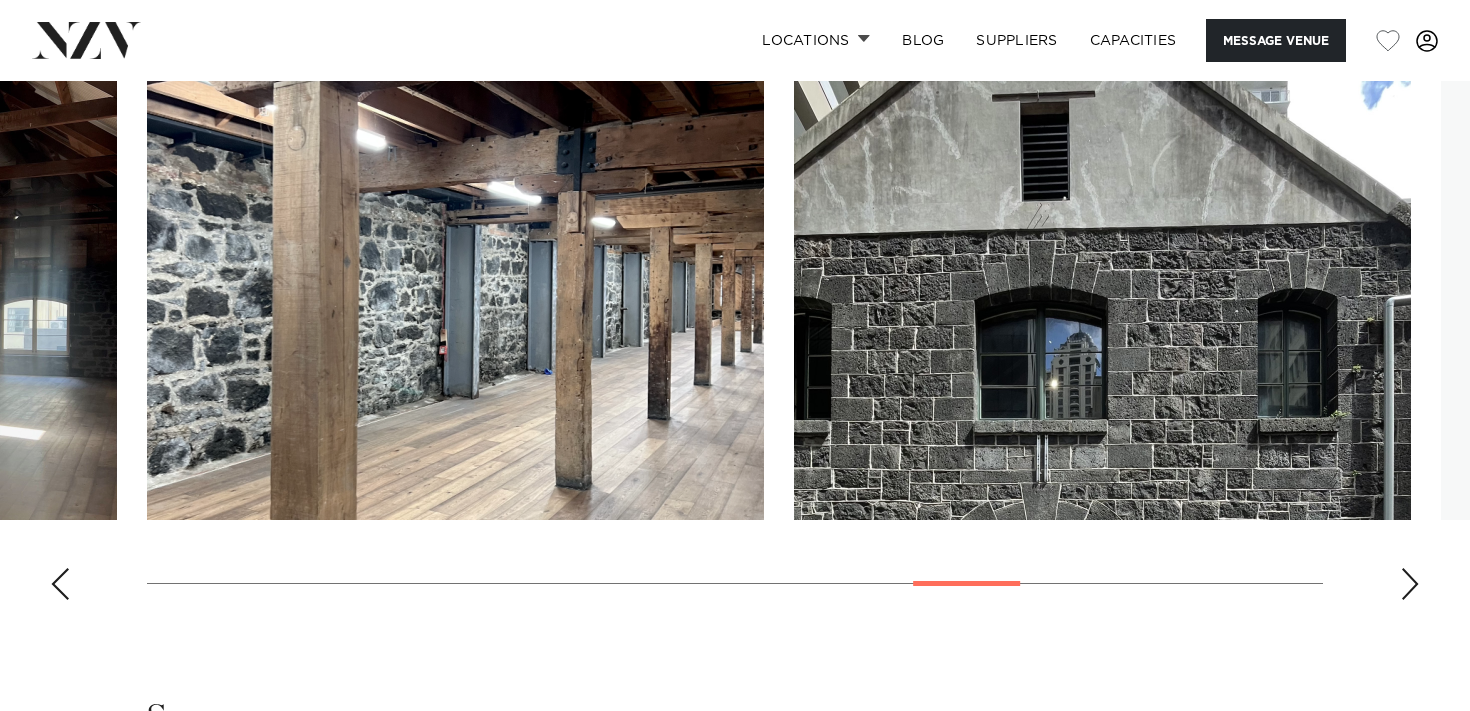 click at bounding box center (1410, 584) 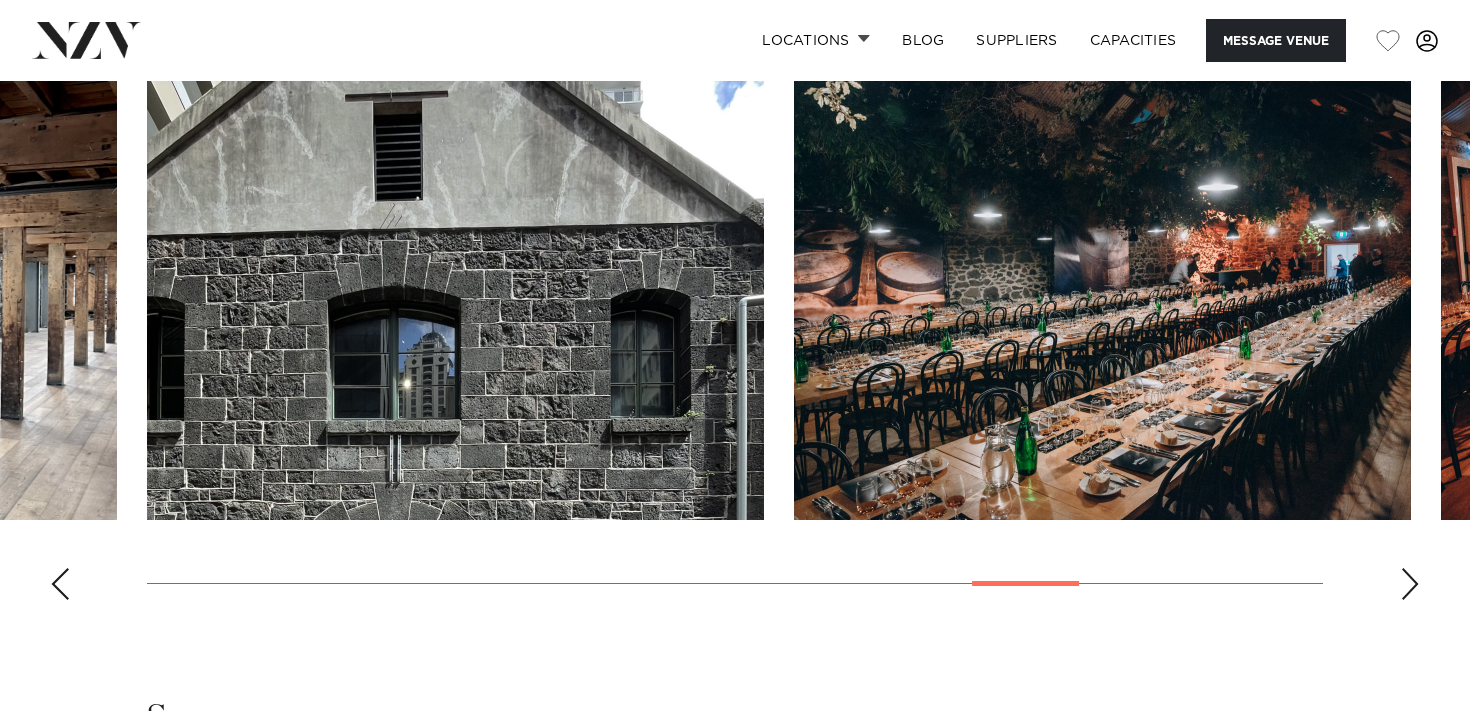 click at bounding box center (1410, 584) 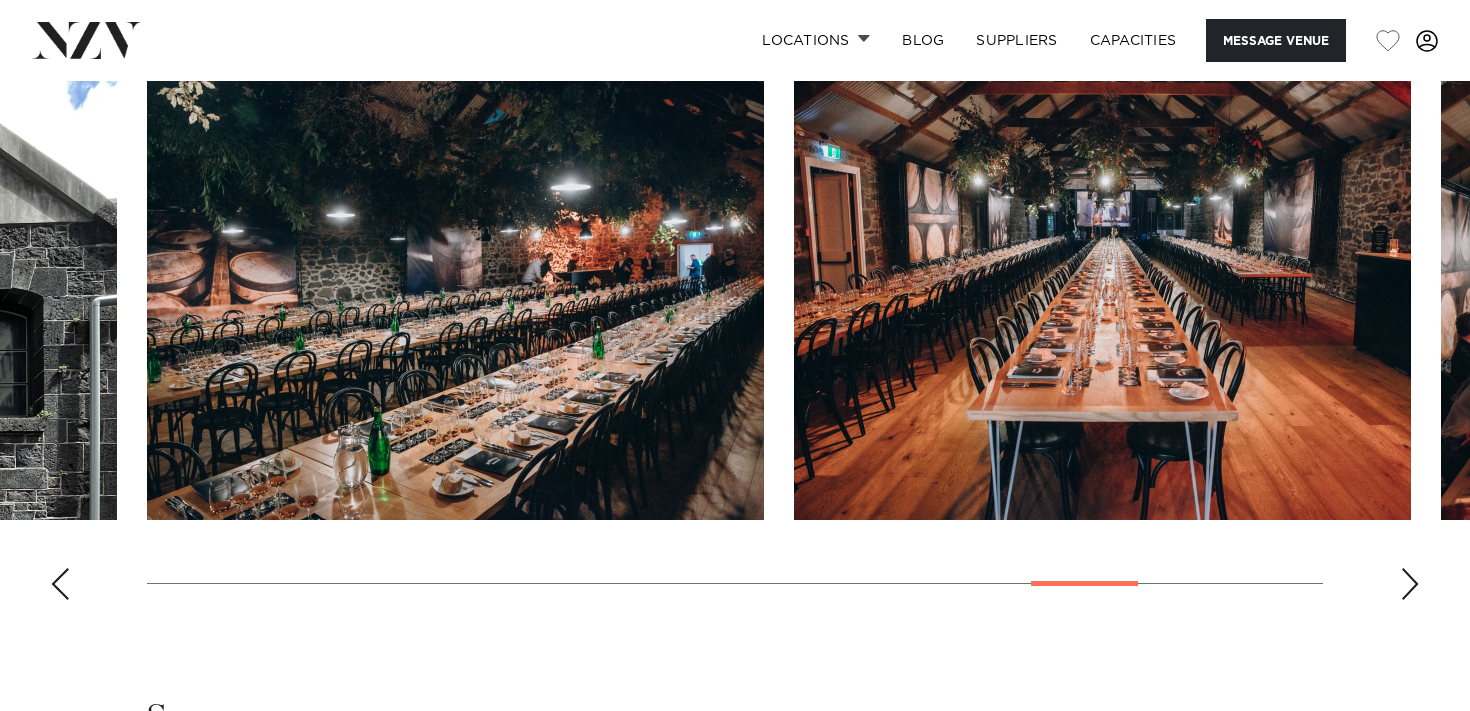 click at bounding box center (1410, 584) 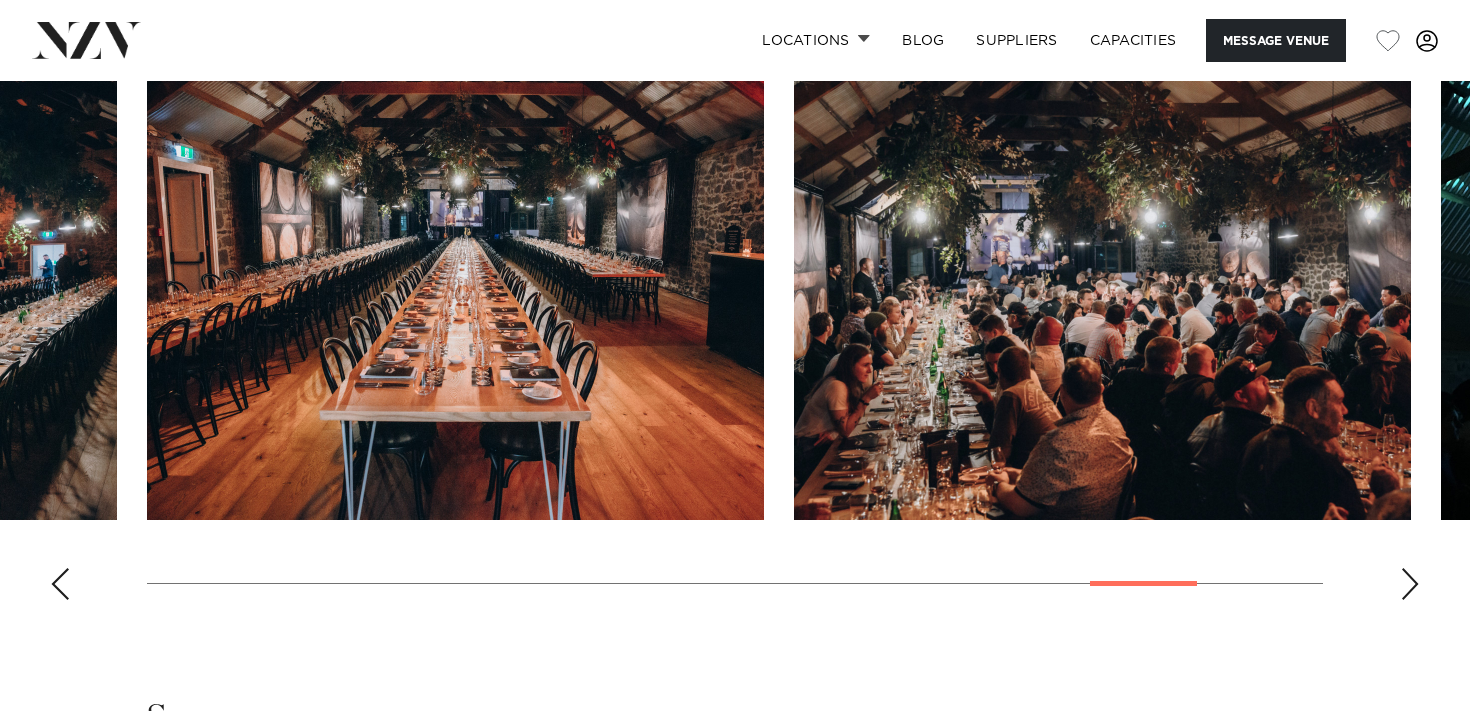 click at bounding box center [1410, 584] 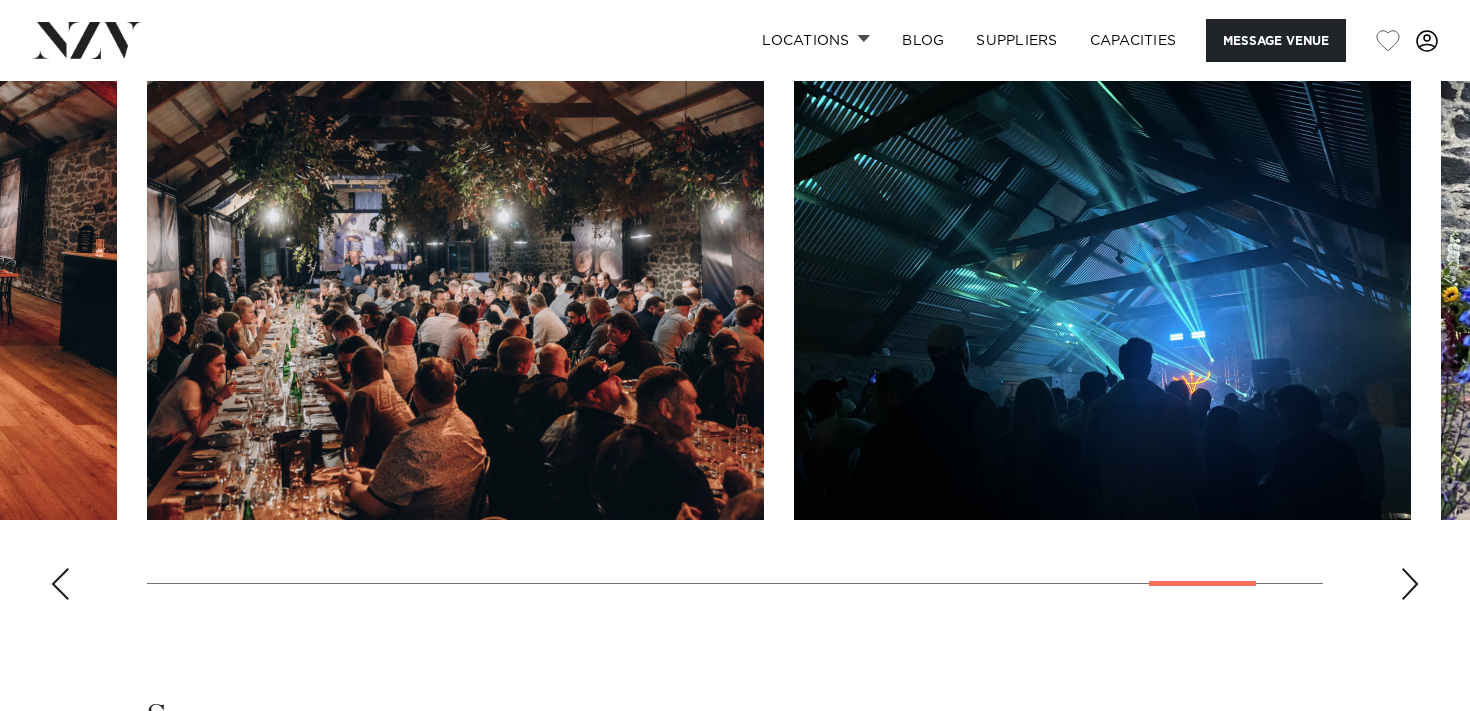 click at bounding box center (1410, 584) 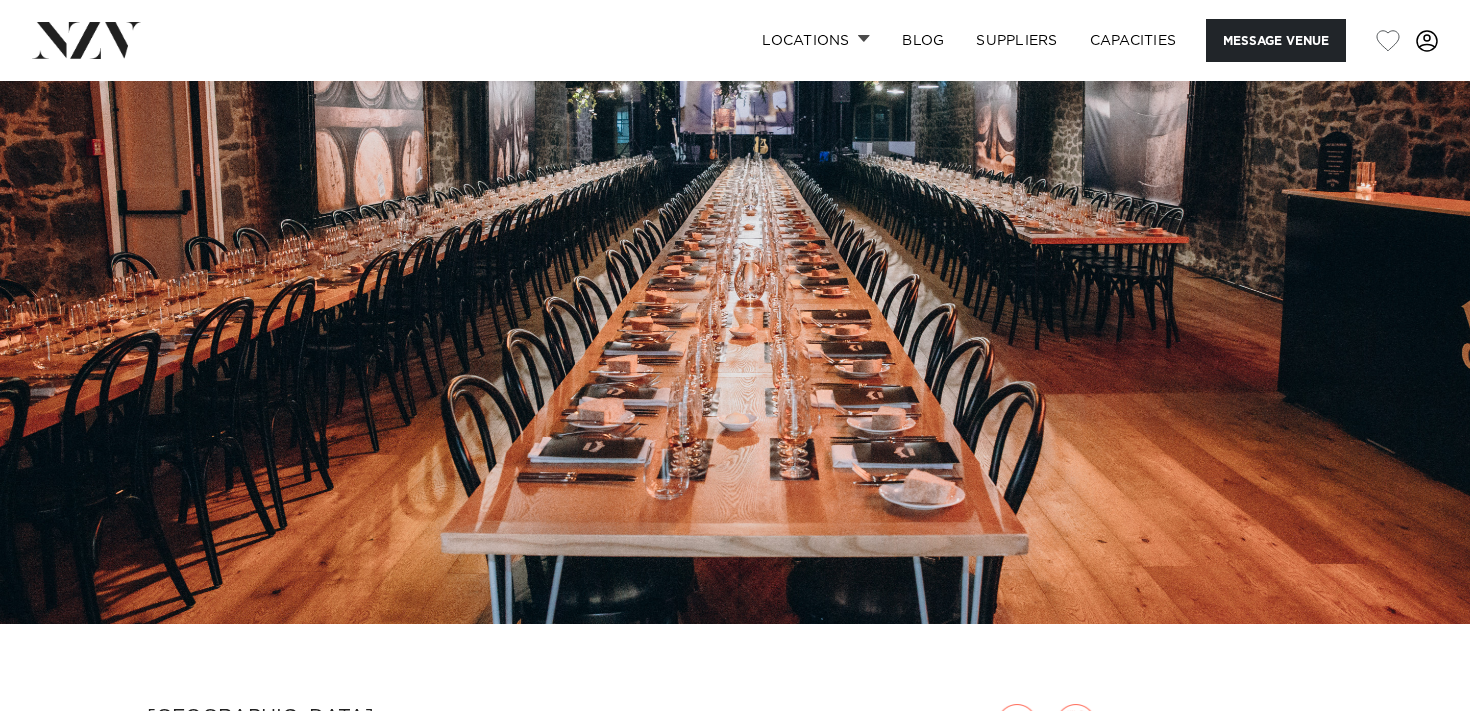 scroll, scrollTop: 0, scrollLeft: 0, axis: both 